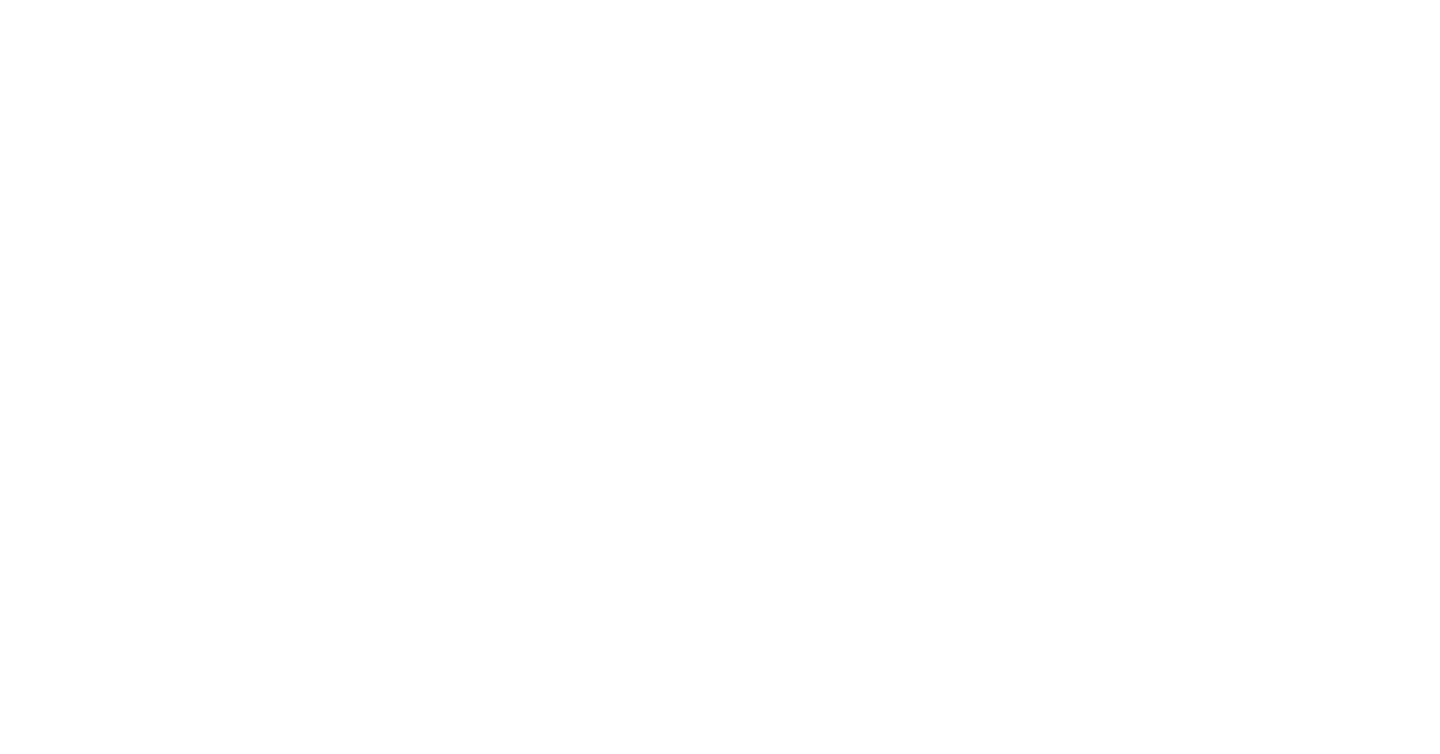 scroll, scrollTop: 0, scrollLeft: 0, axis: both 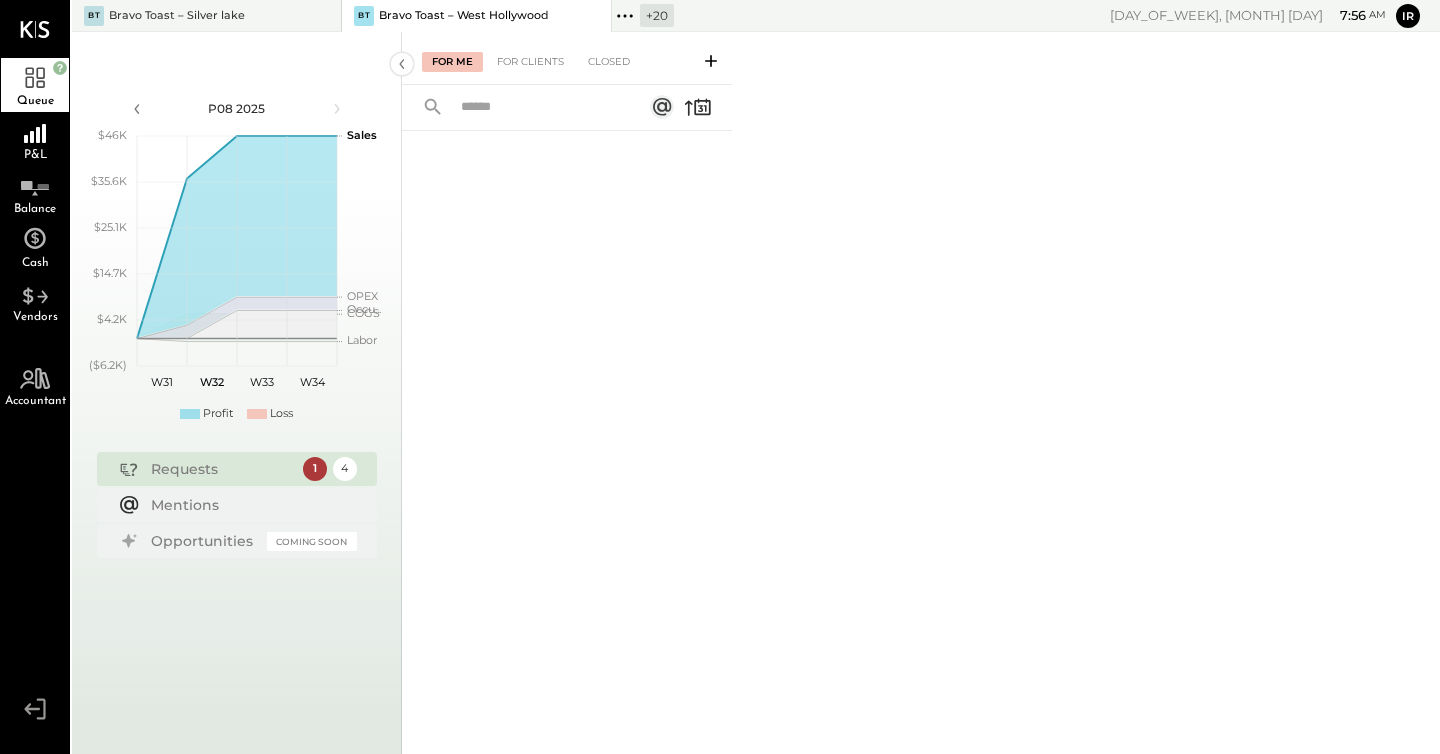 click 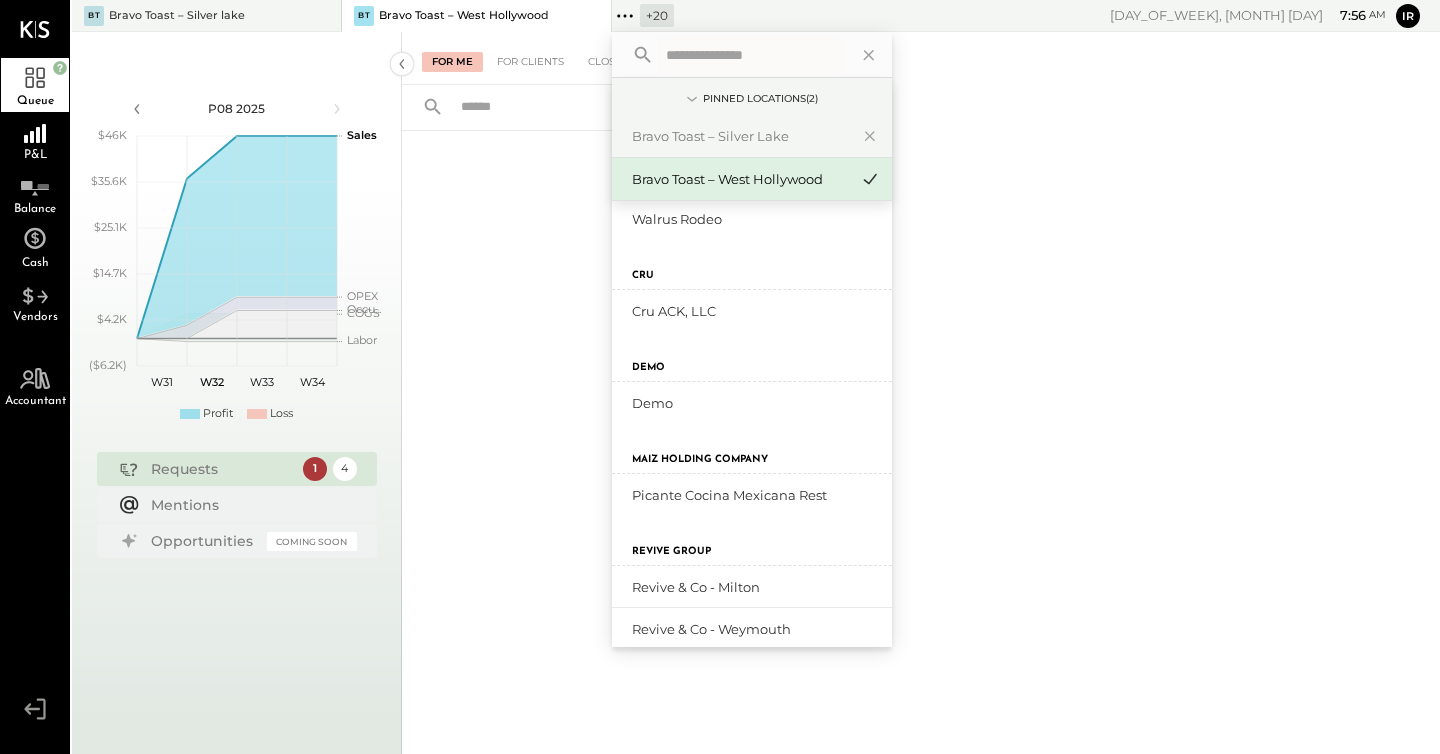 scroll, scrollTop: 859, scrollLeft: 0, axis: vertical 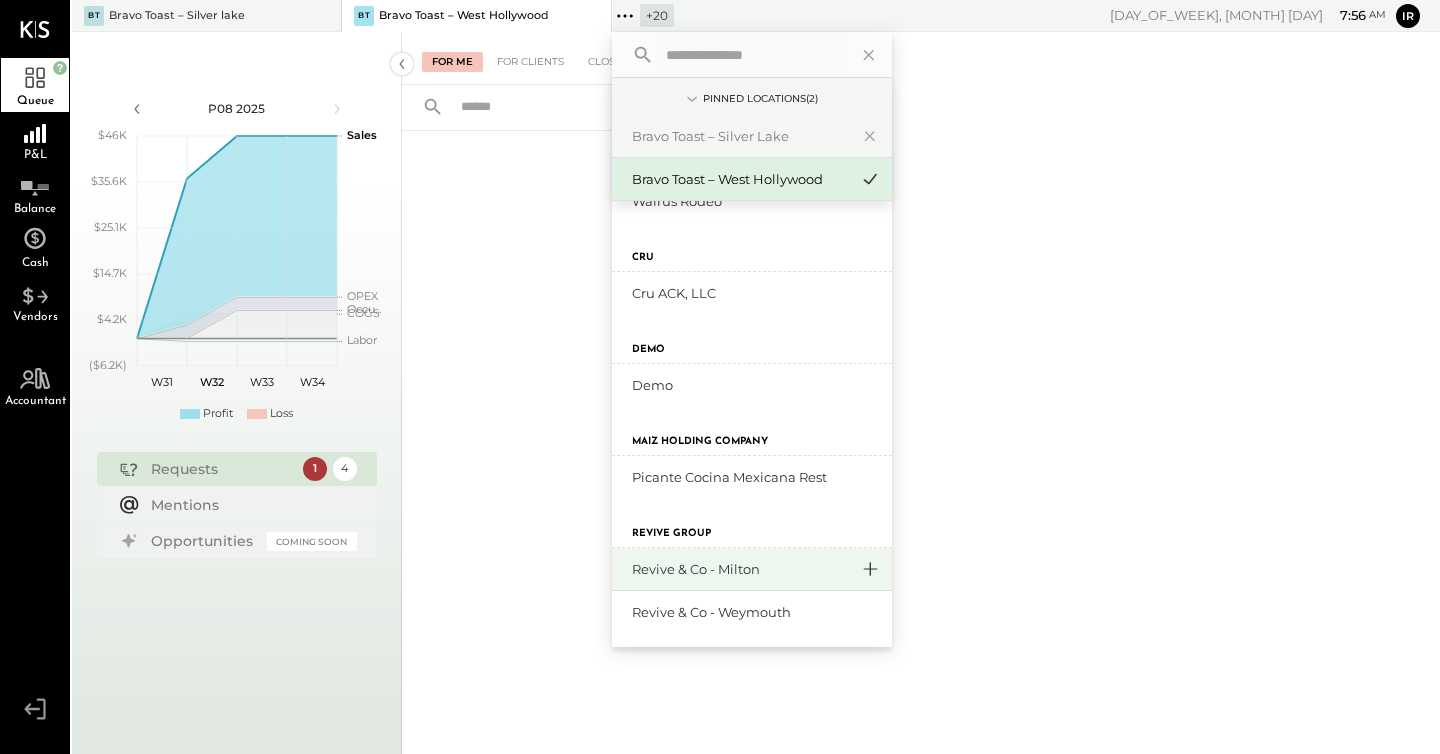 click 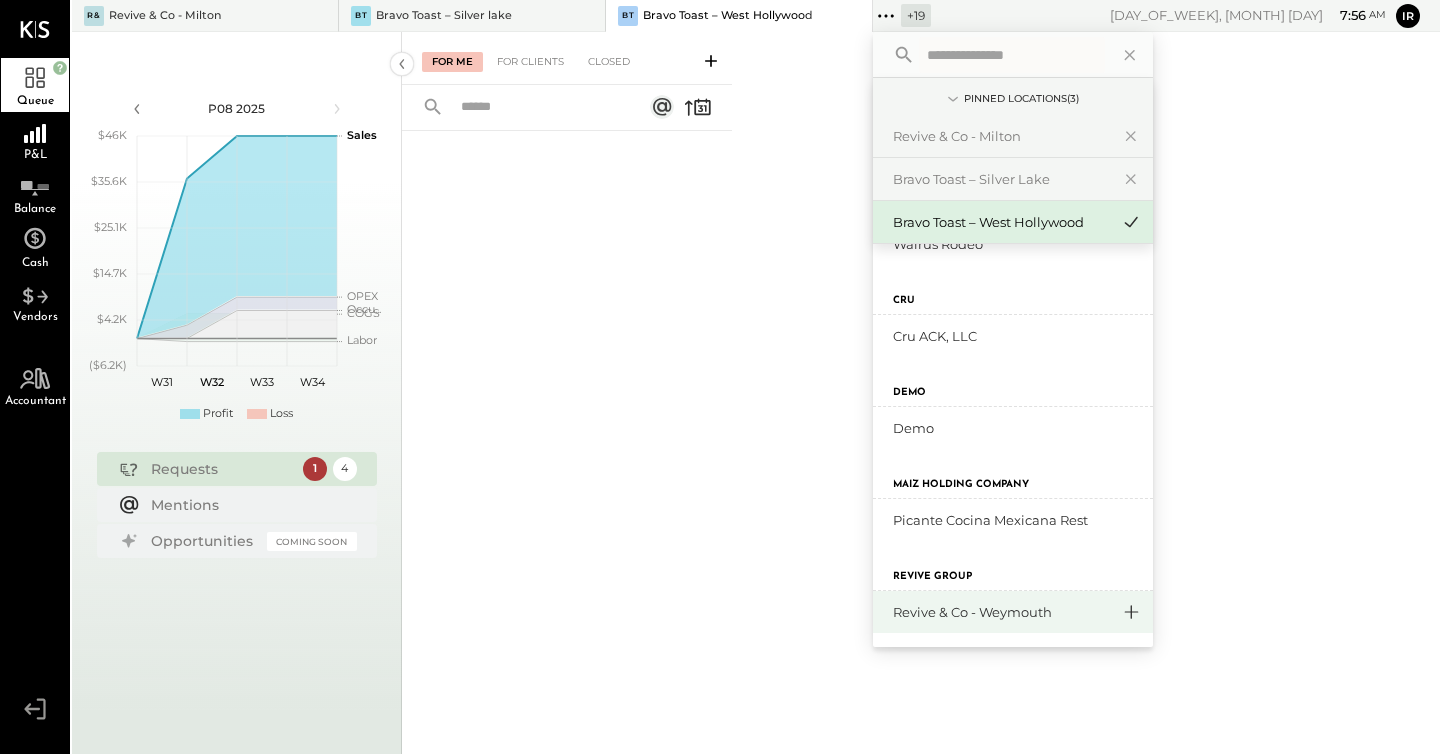 click 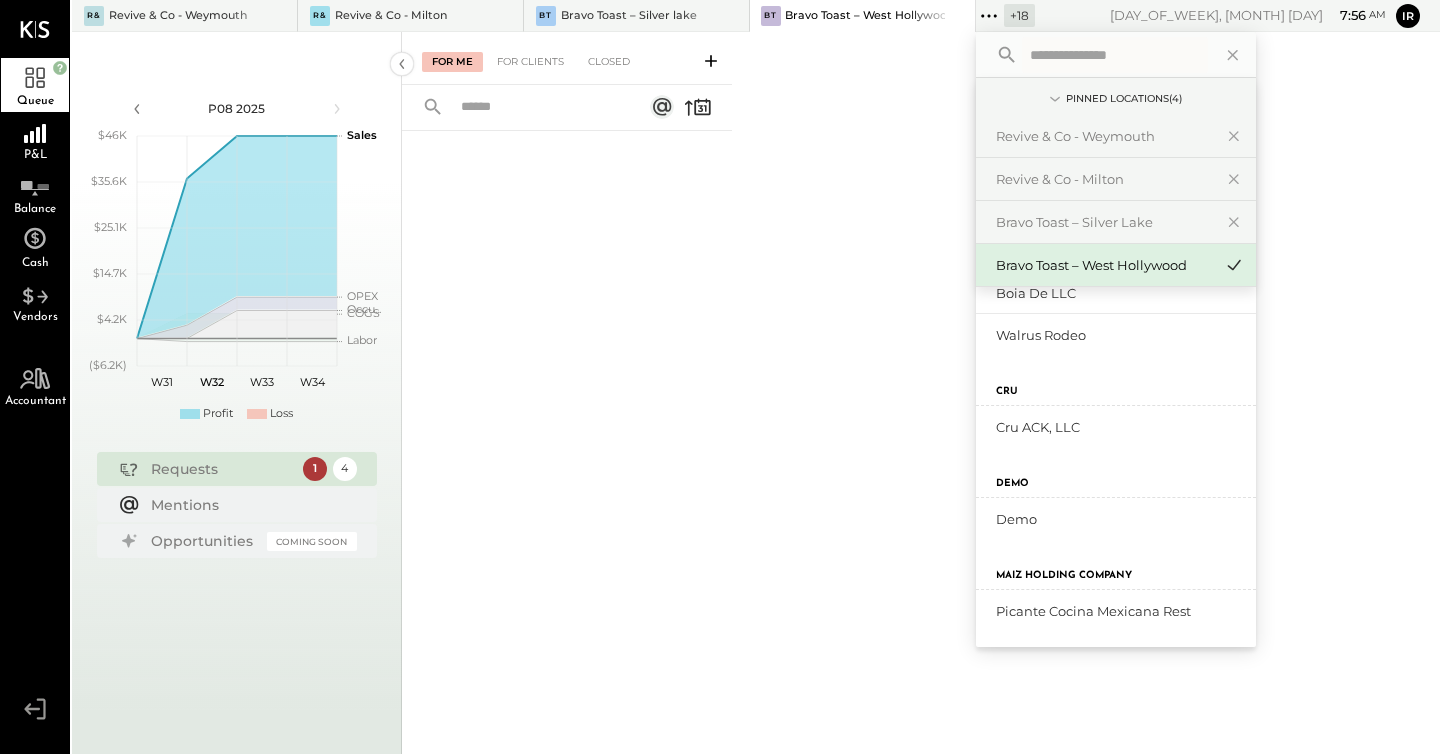 scroll, scrollTop: 811, scrollLeft: 0, axis: vertical 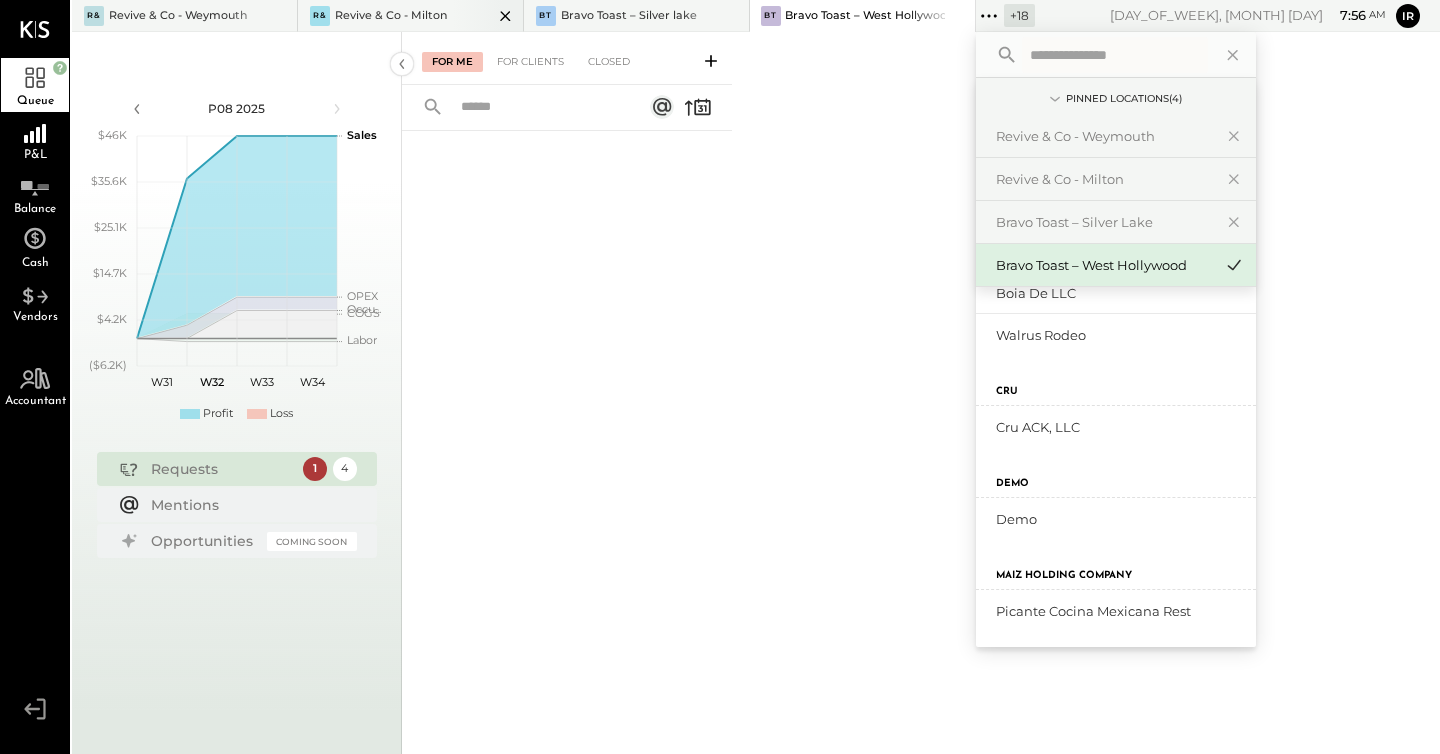 click on "Revive & Co - Milton" at bounding box center [391, 16] 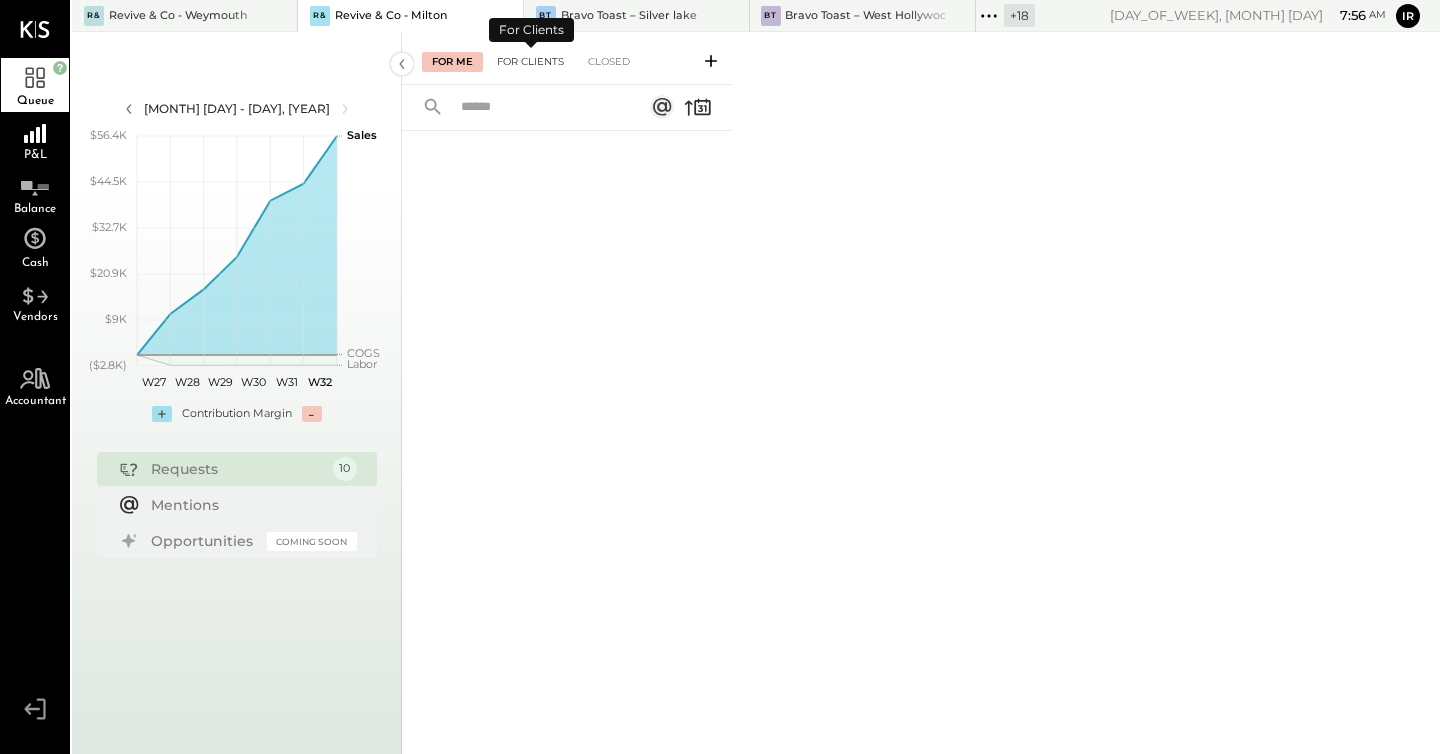 click on "For Clients" at bounding box center (530, 62) 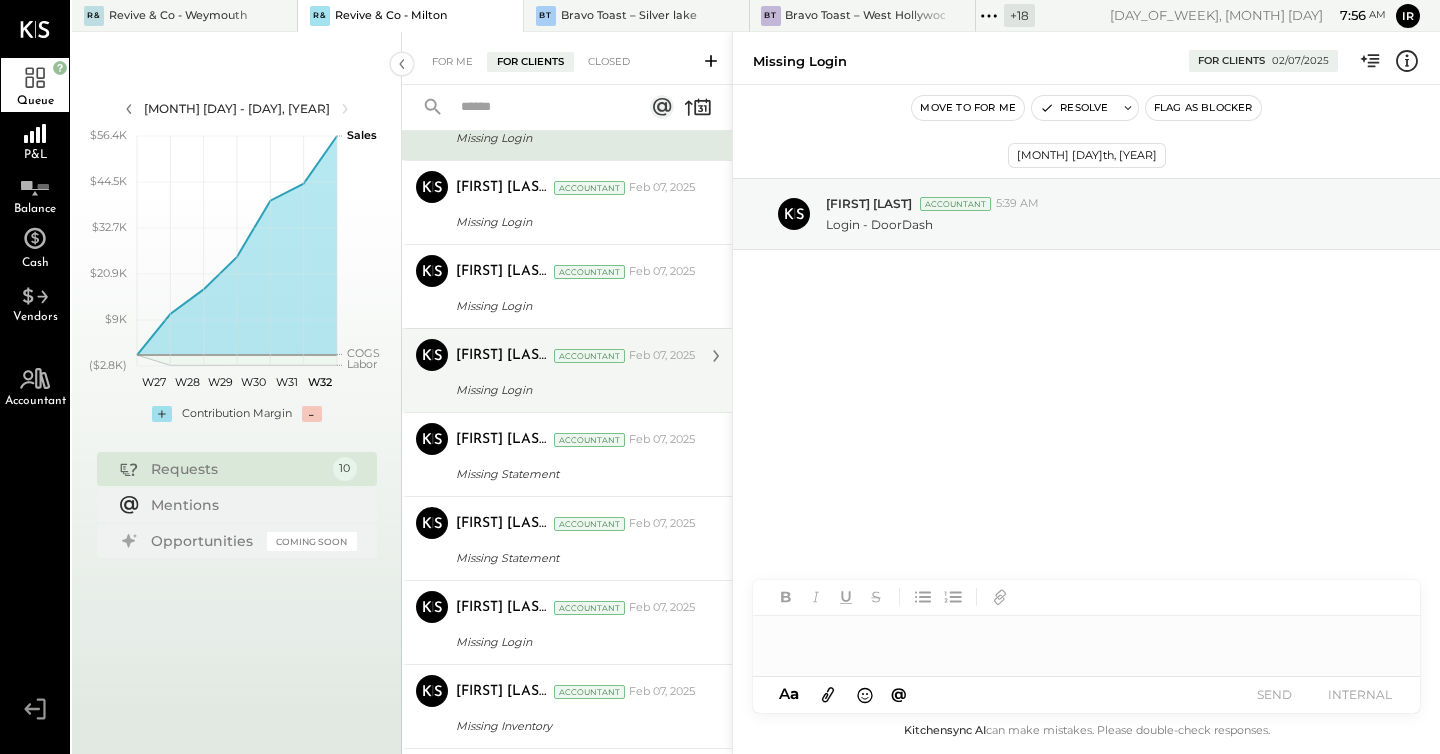 scroll, scrollTop: 392, scrollLeft: 0, axis: vertical 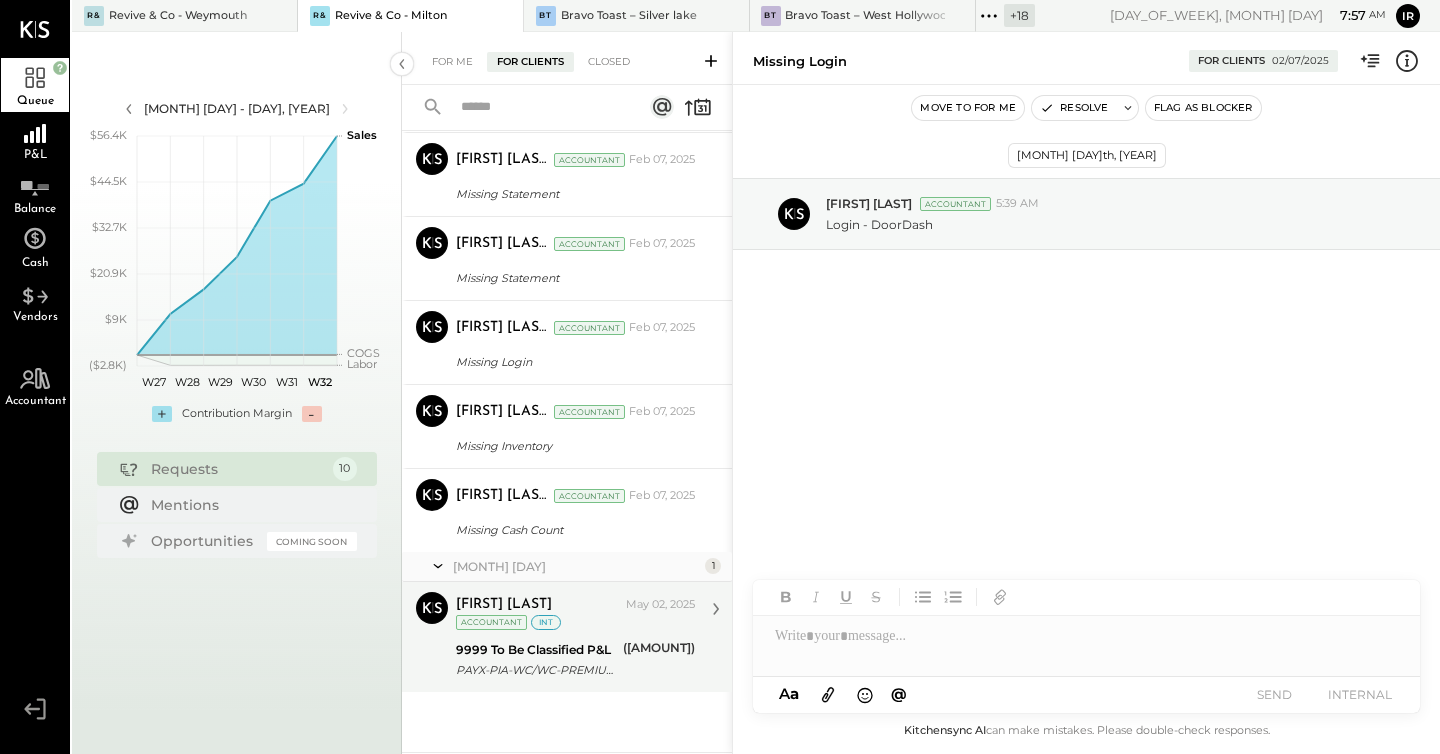 click on "9999 To Be Classified P&L" at bounding box center [536, 650] 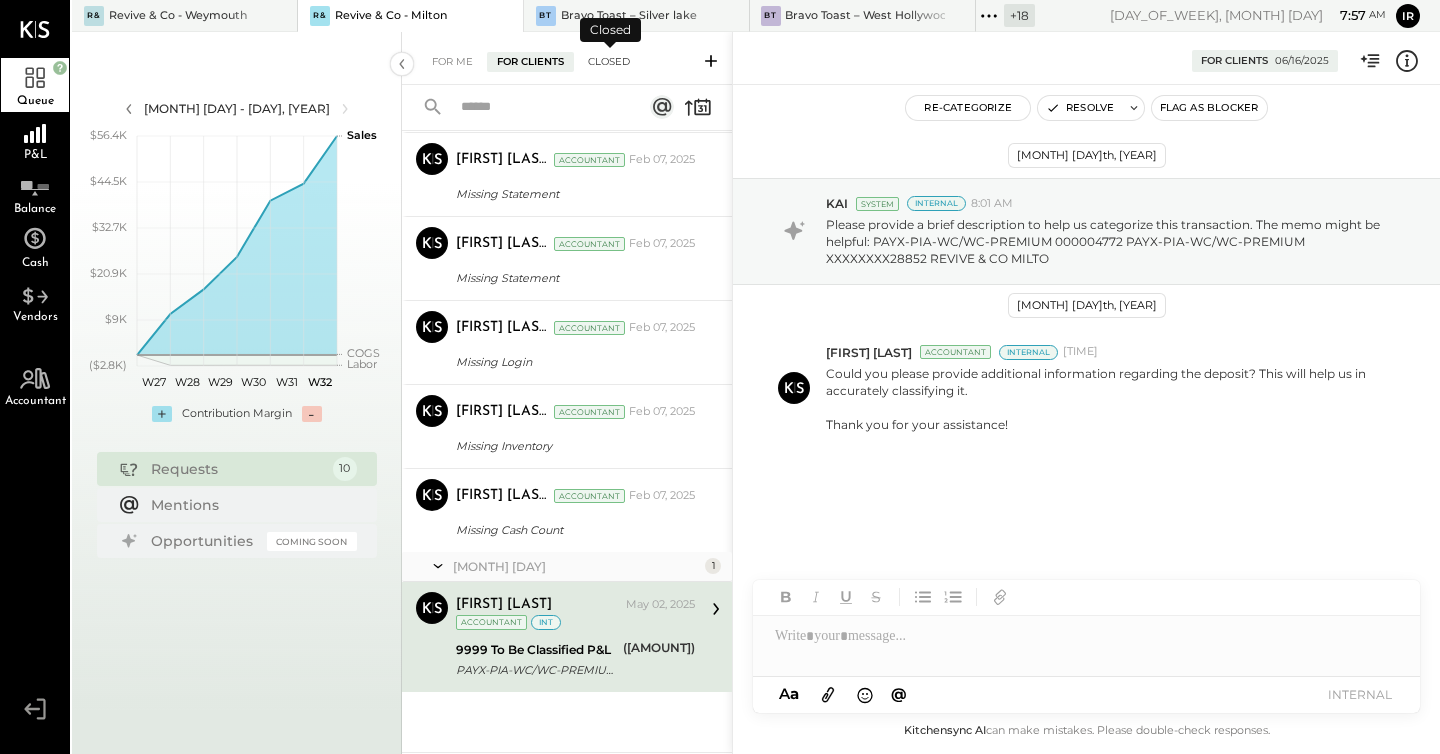 click on "Closed" at bounding box center [609, 62] 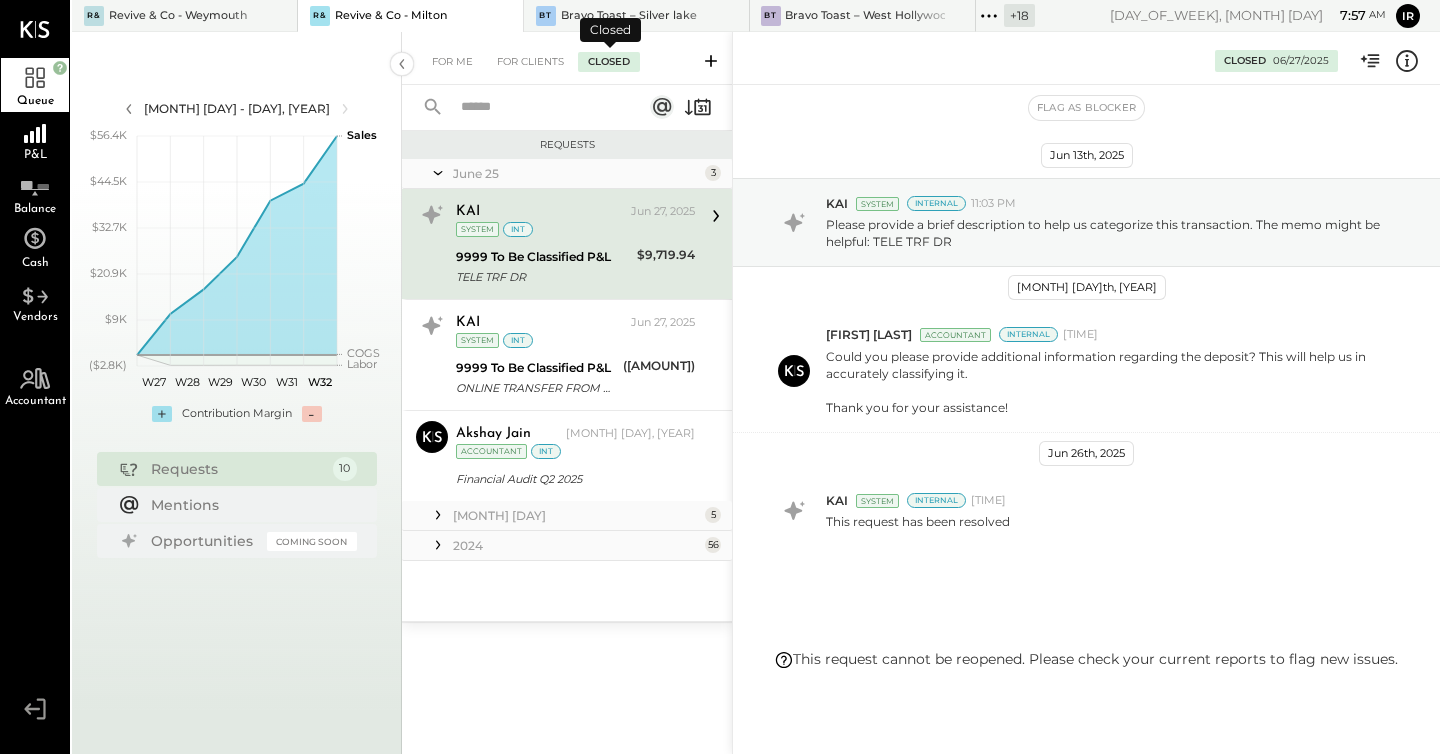 scroll, scrollTop: 9, scrollLeft: 0, axis: vertical 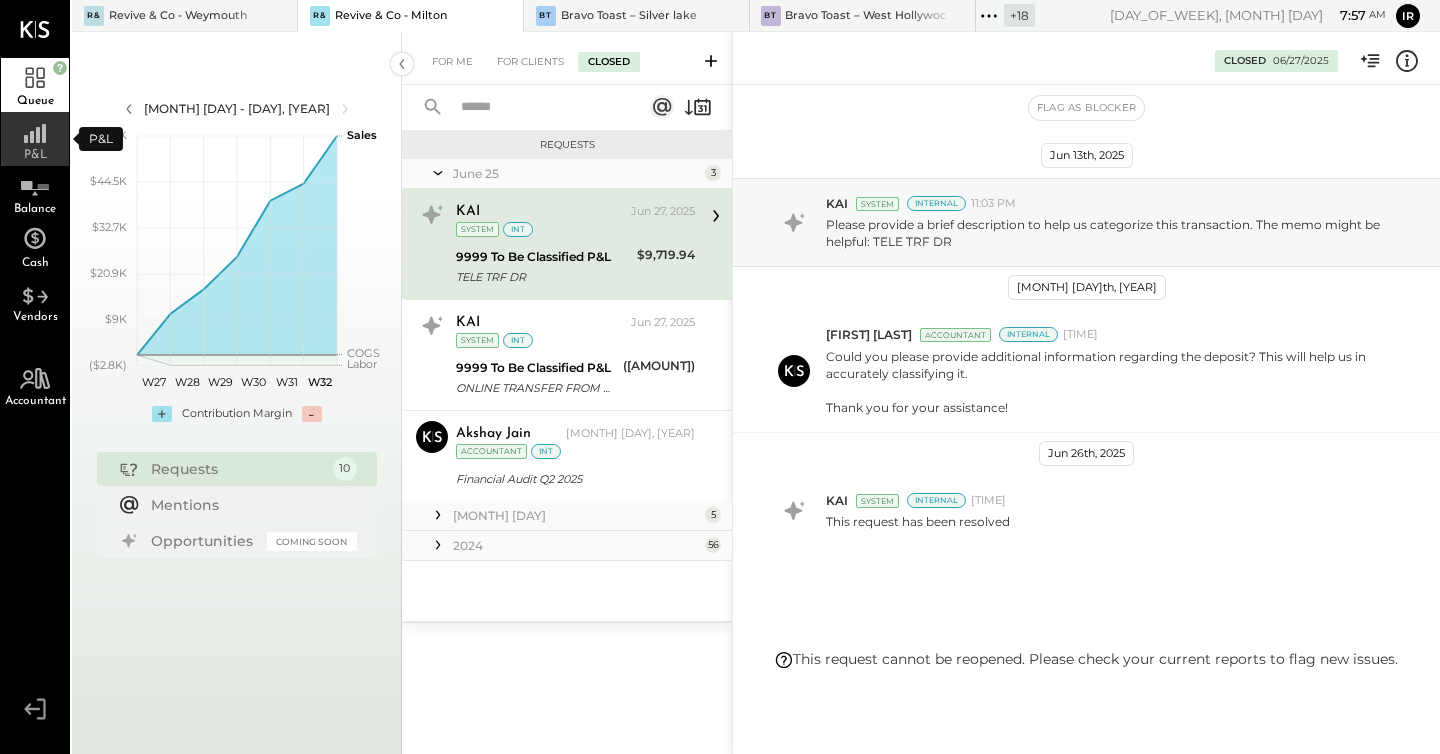 click on "P&L" at bounding box center (35, 155) 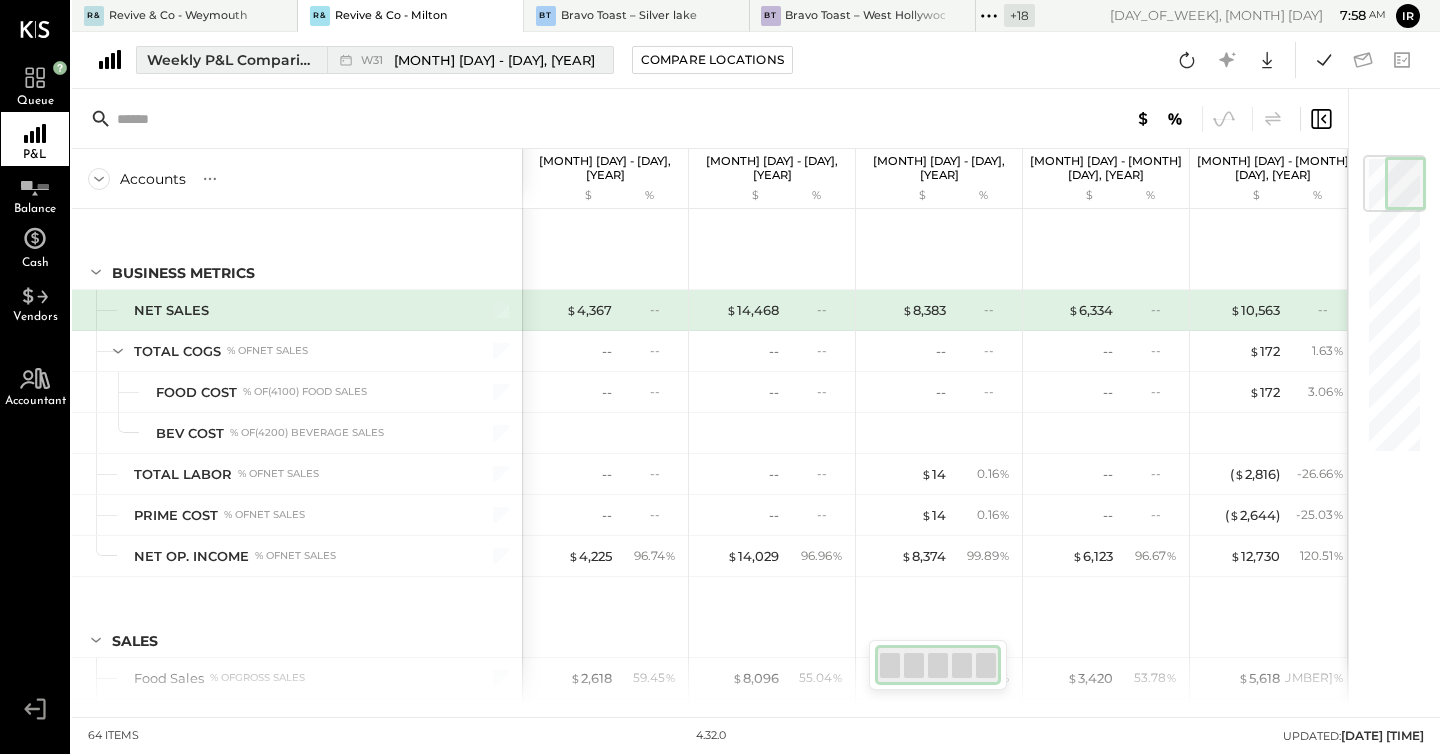 click on "Weekly P&L Comparison" at bounding box center (231, 60) 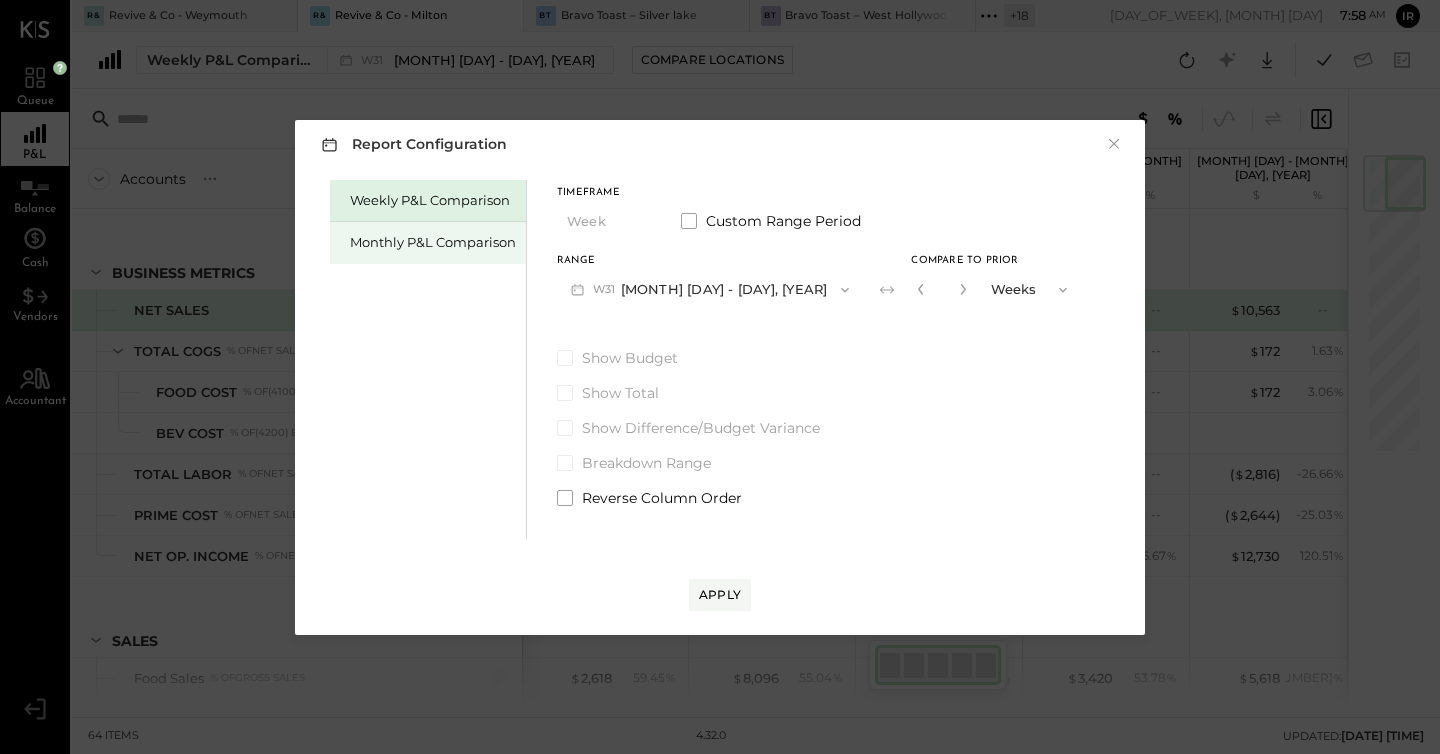 click on "Monthly P&L Comparison" at bounding box center (433, 242) 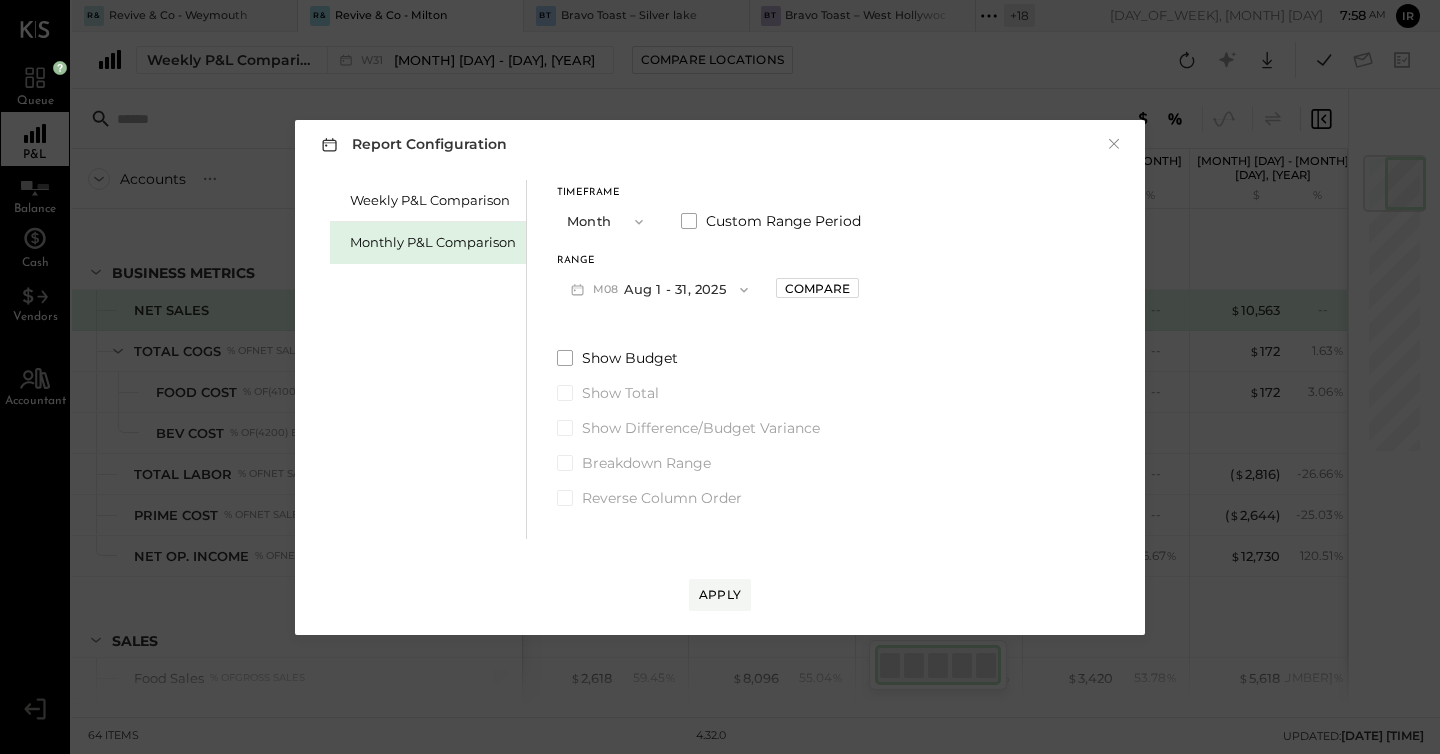 click on "M08 Aug 1 - 31, 2025" at bounding box center [659, 289] 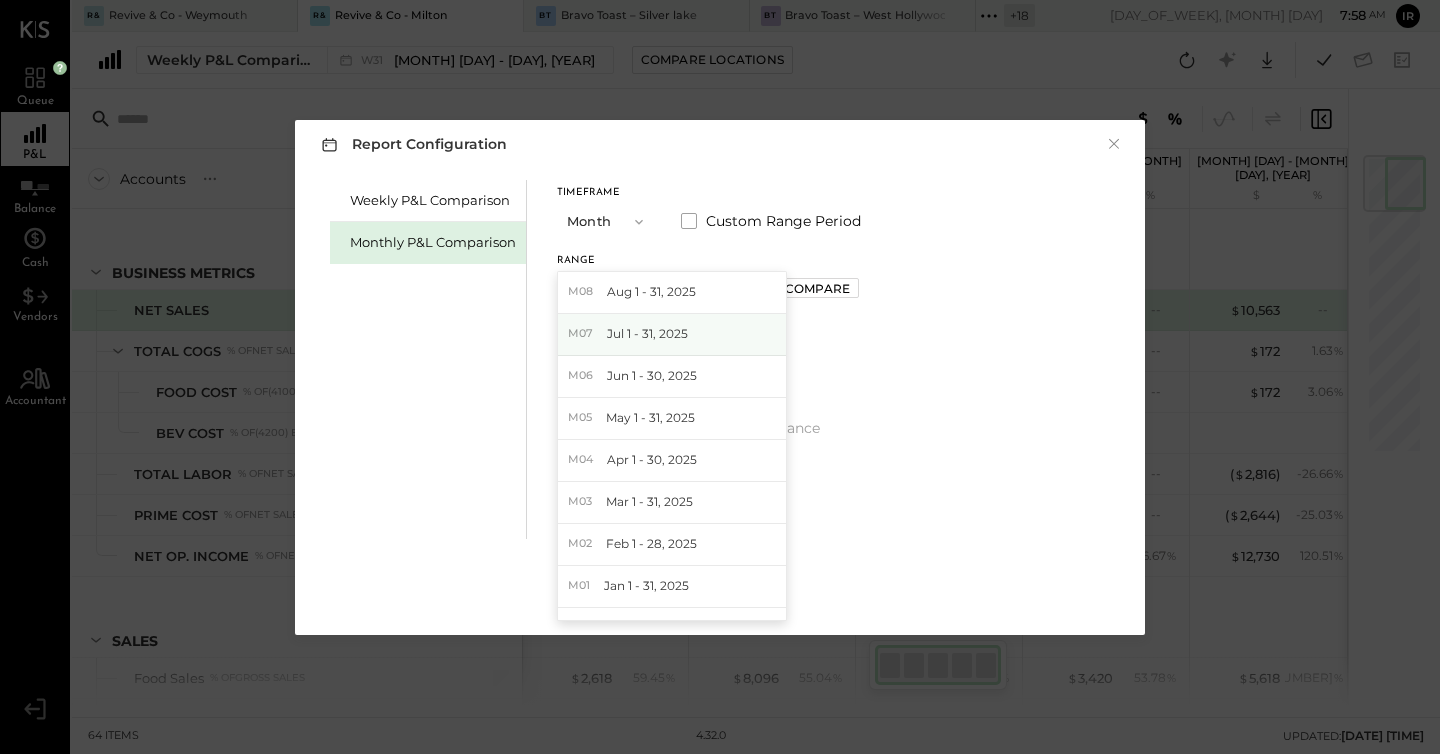 click on "Jul 1 - 31, 2025" at bounding box center (647, 333) 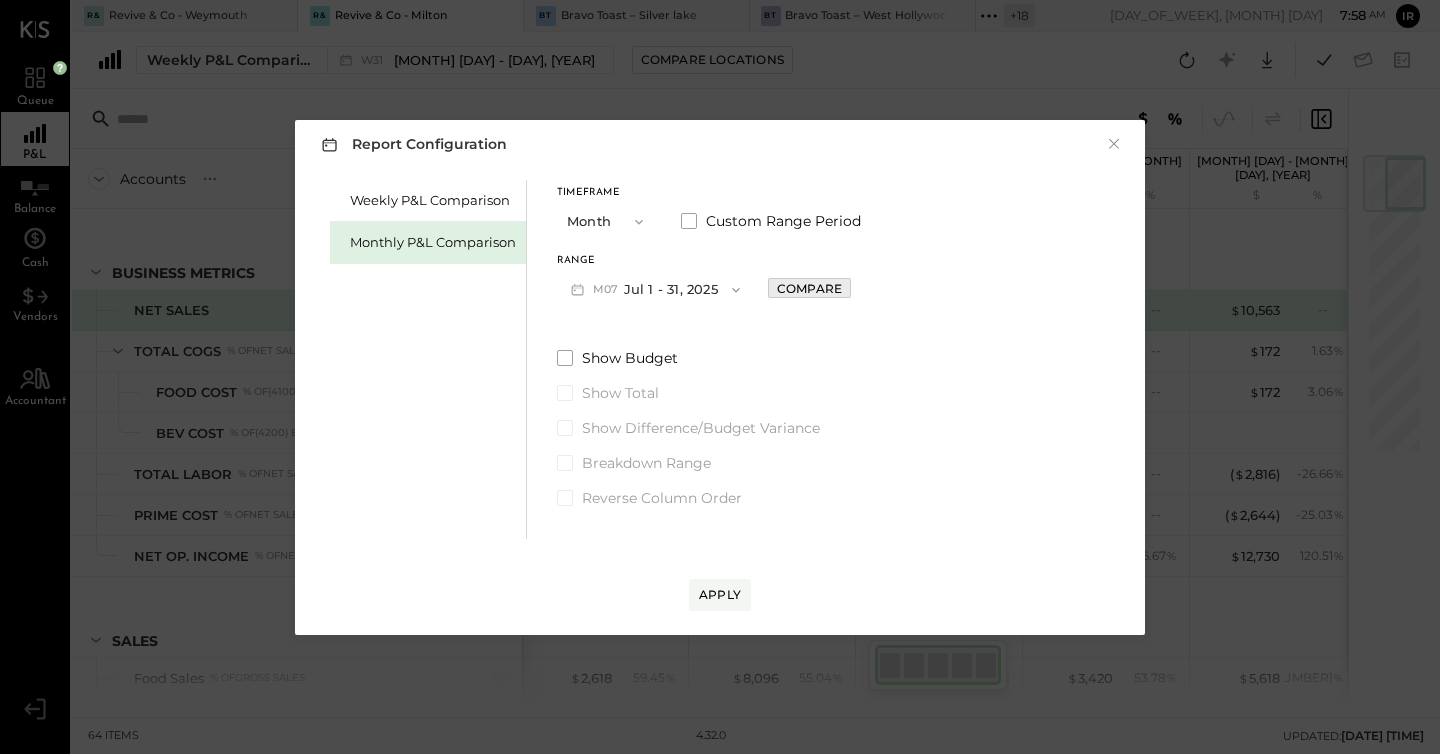 click on "Compare" at bounding box center (809, 288) 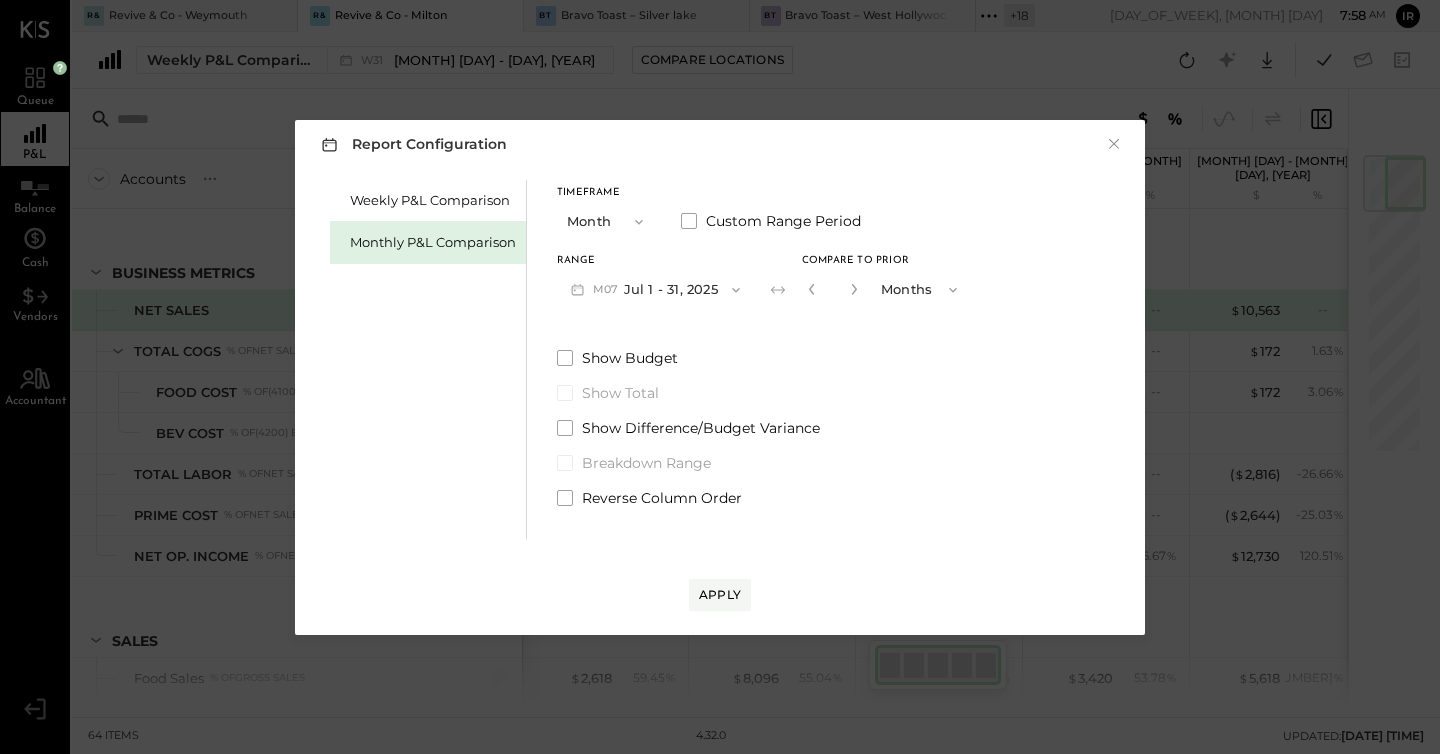 click on "Months" at bounding box center (921, 289) 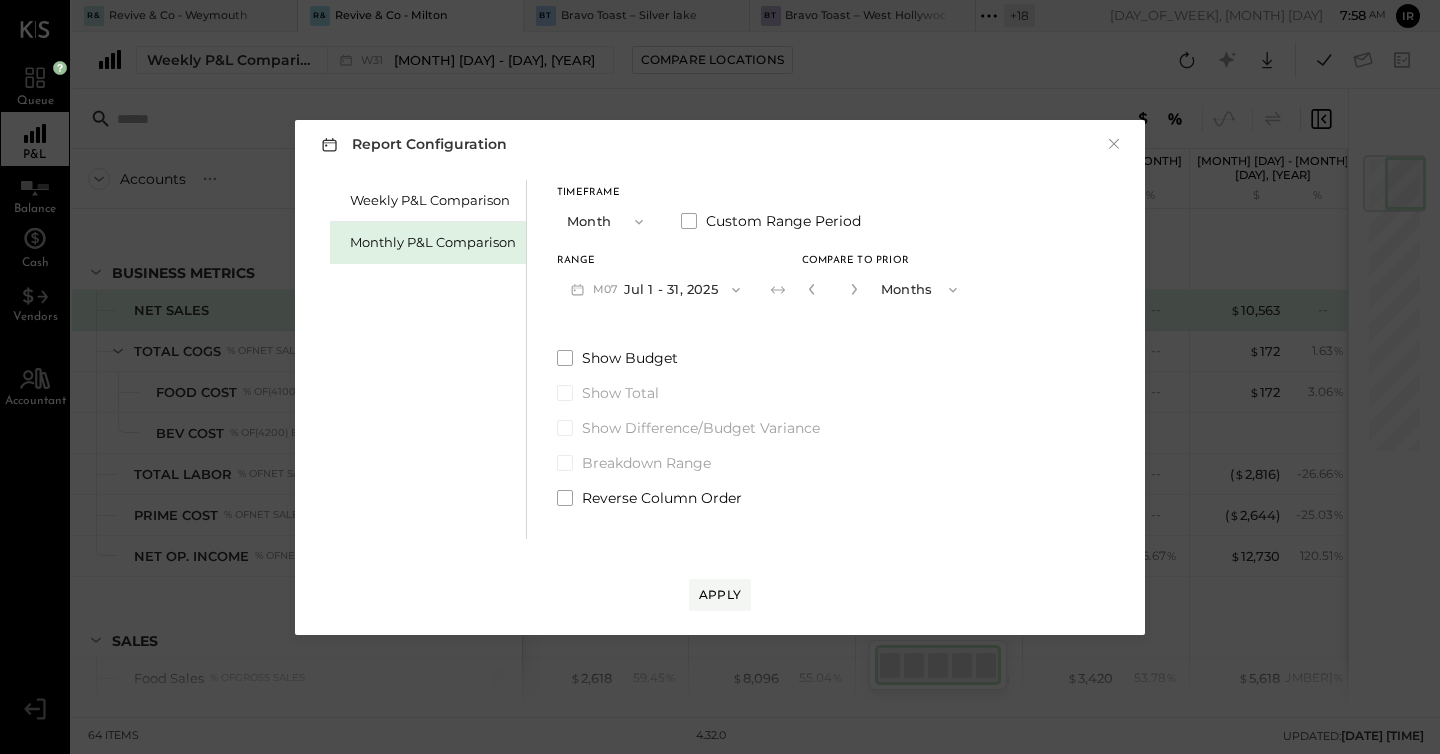 click at bounding box center [854, 289] 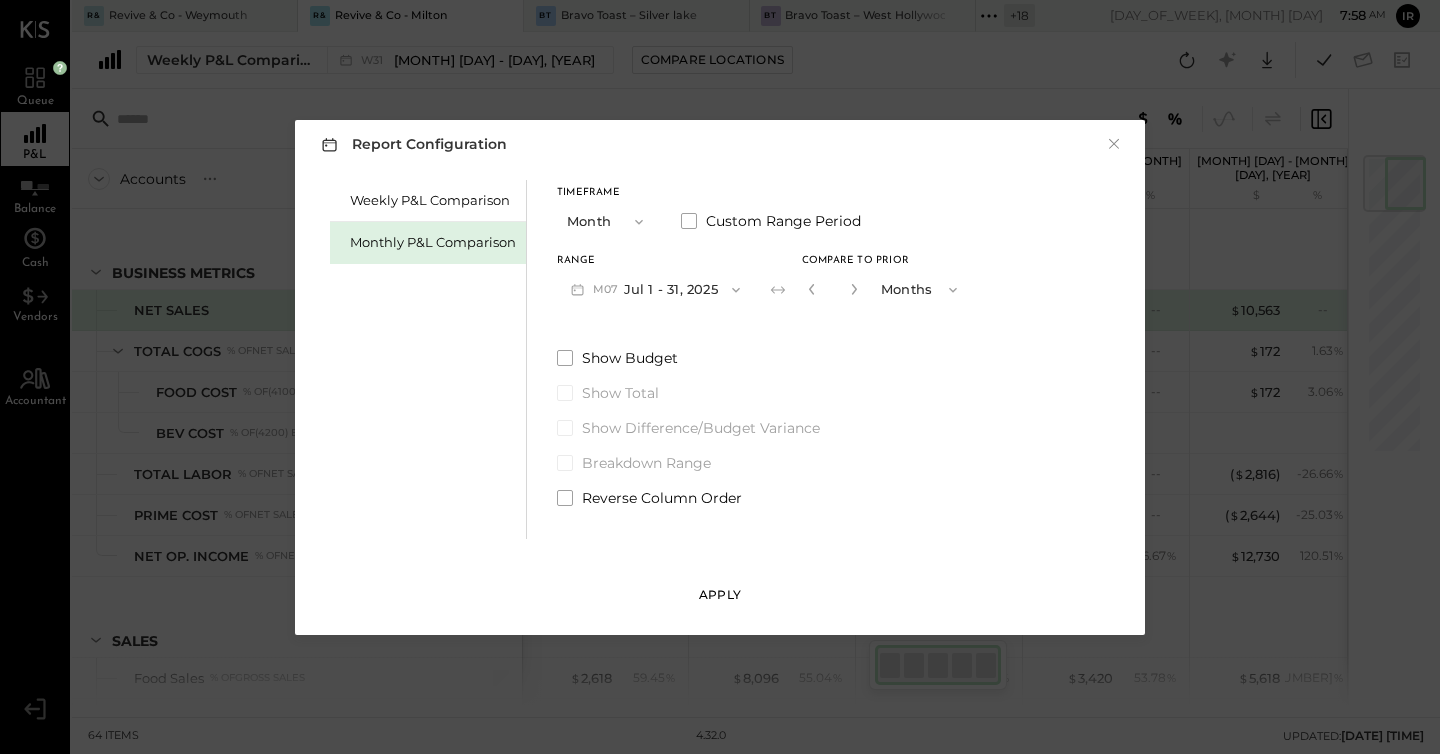 click on "Apply" at bounding box center [720, 595] 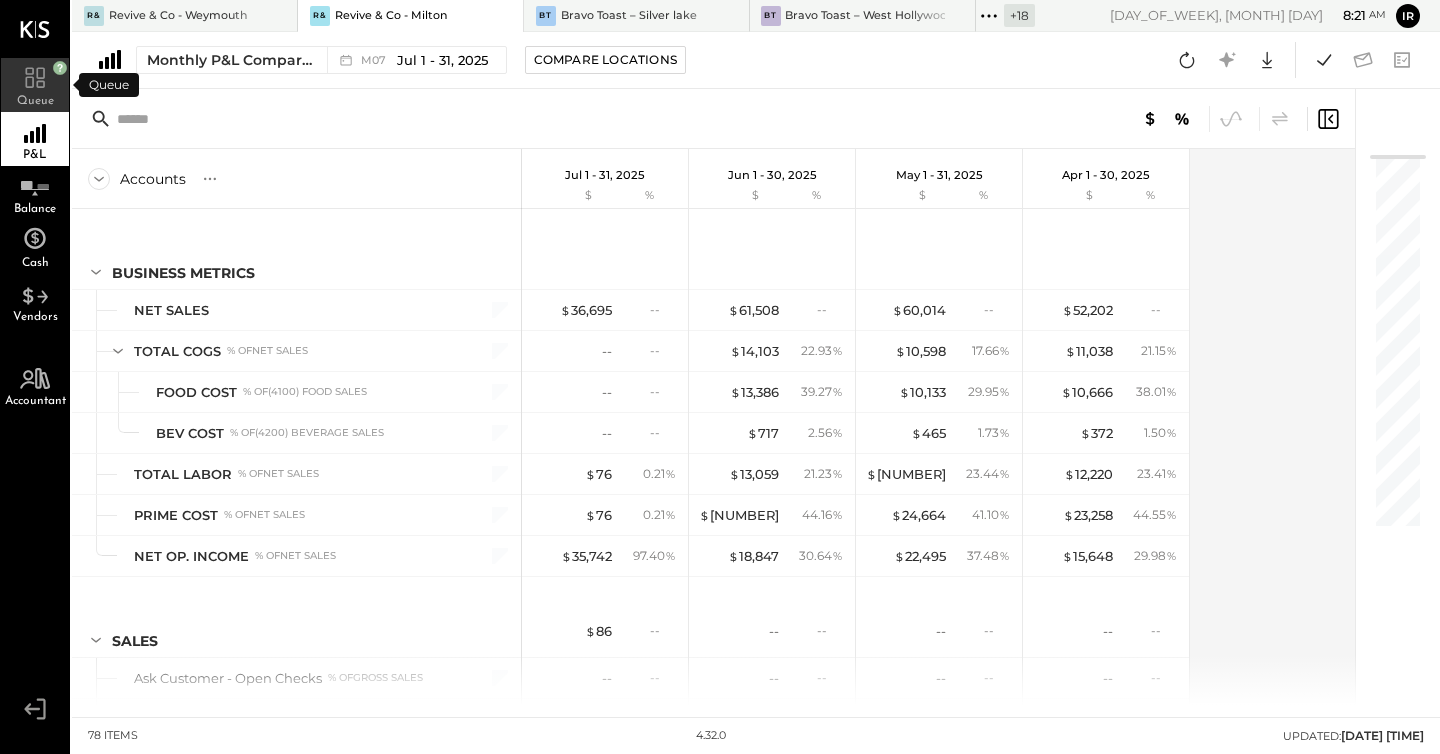 click 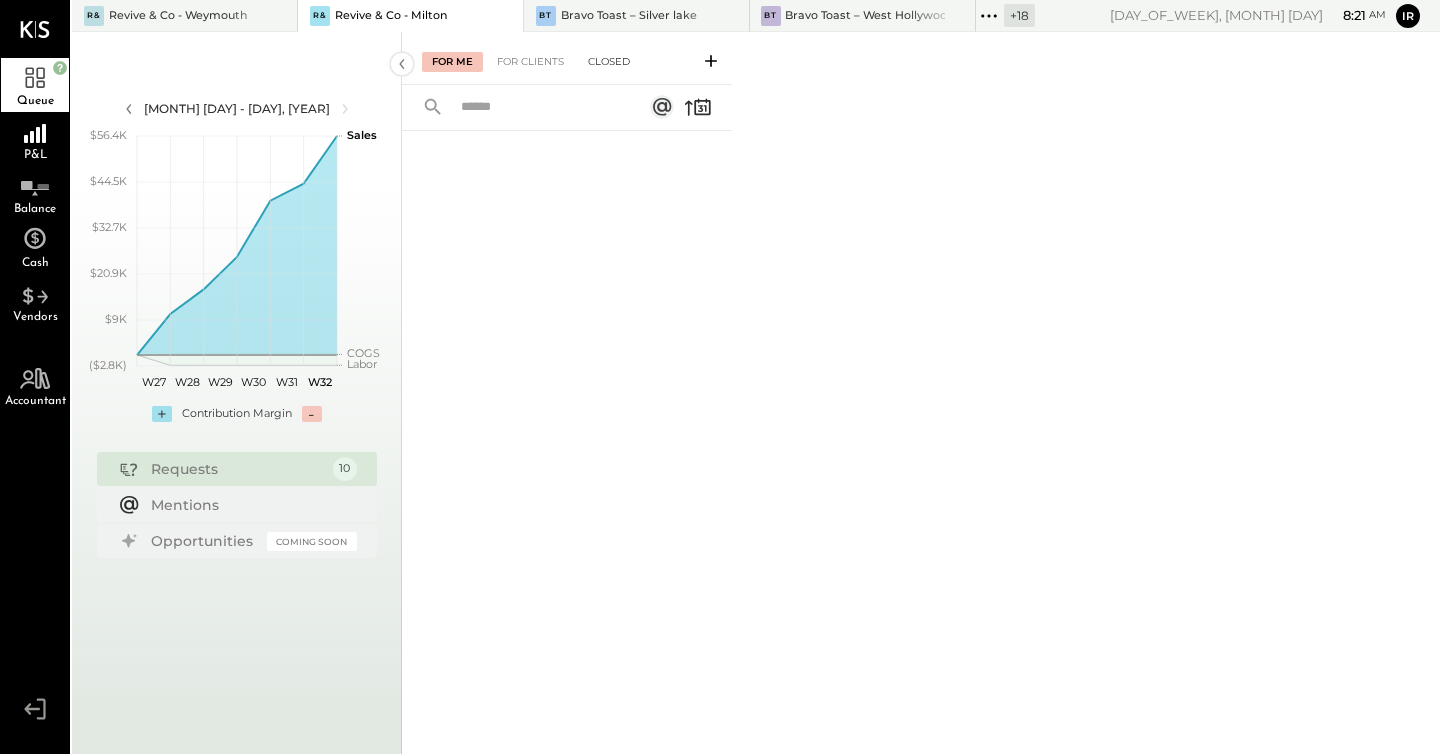 click on "Closed" at bounding box center (609, 62) 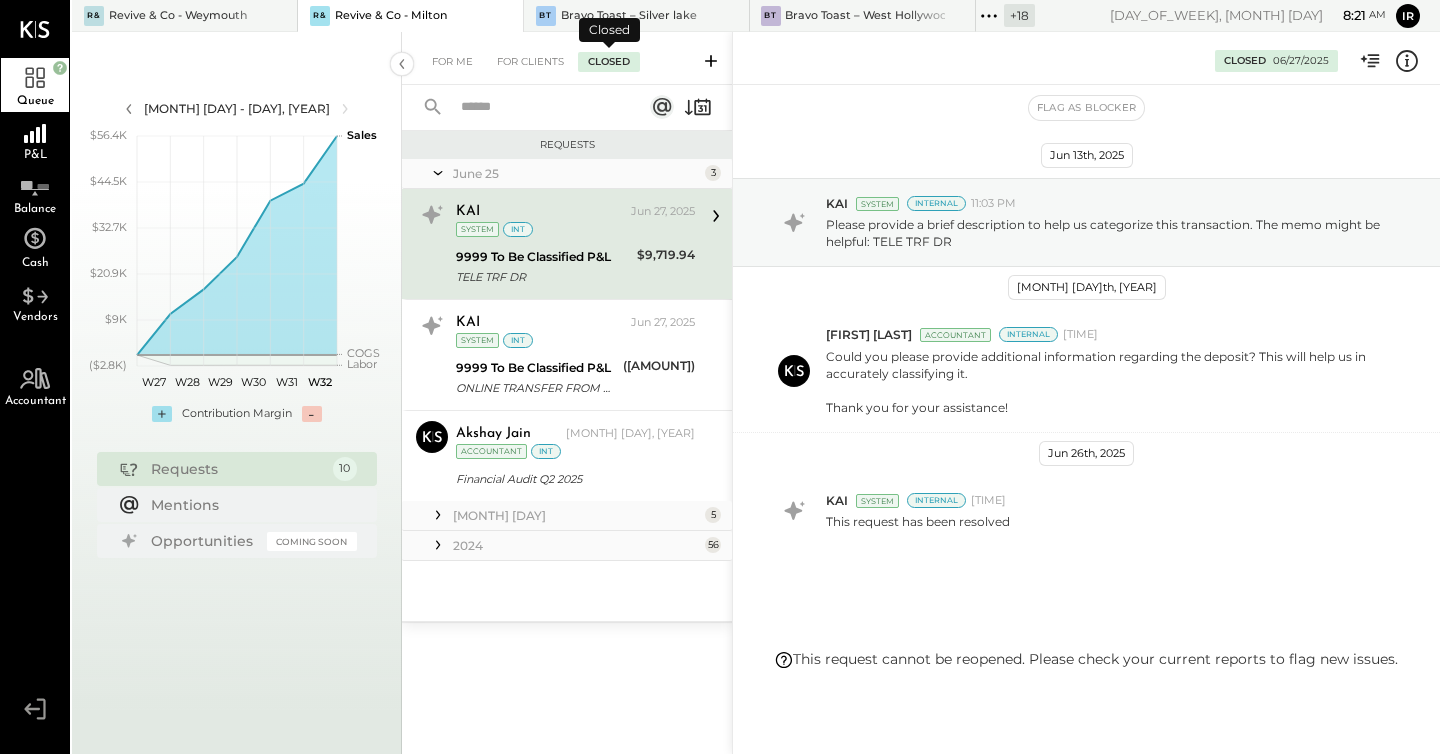 scroll, scrollTop: 9, scrollLeft: 0, axis: vertical 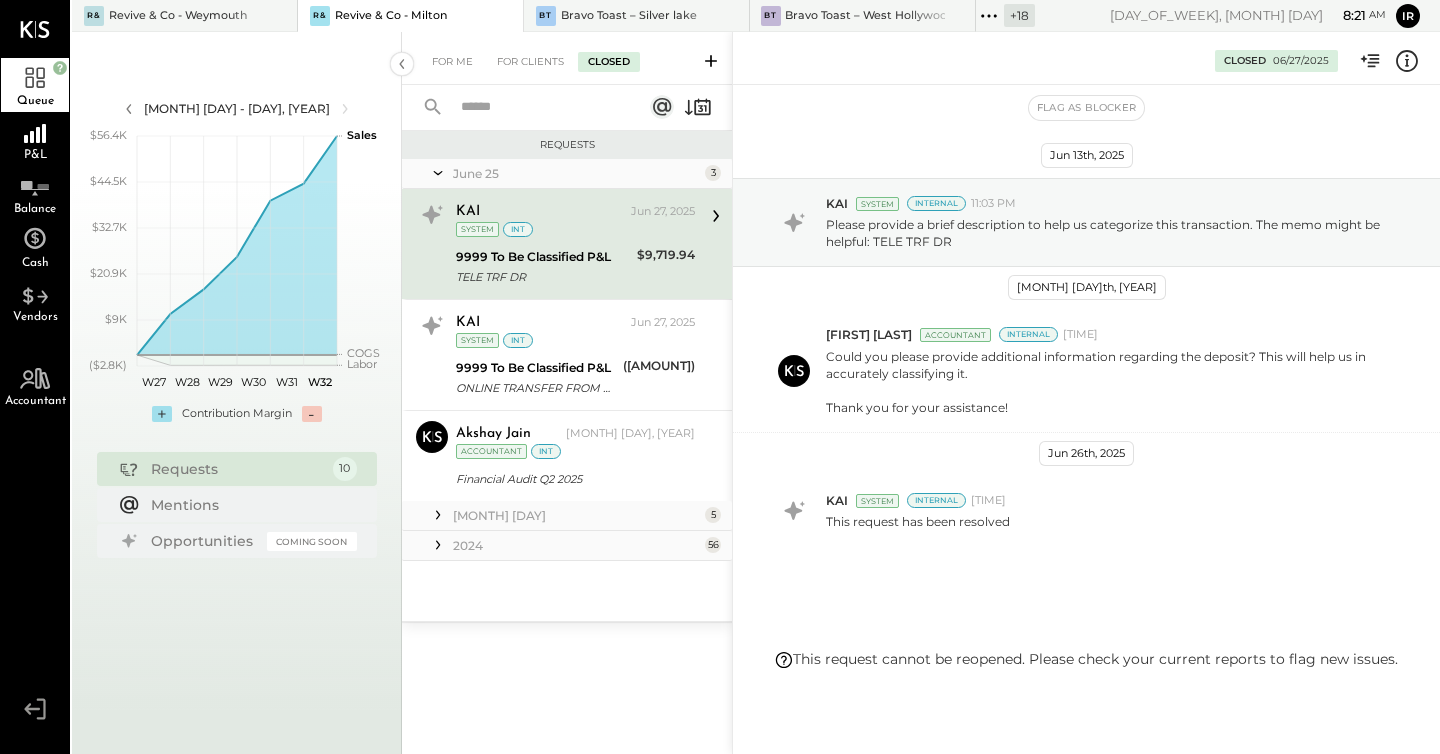 click on "2024" at bounding box center [576, 545] 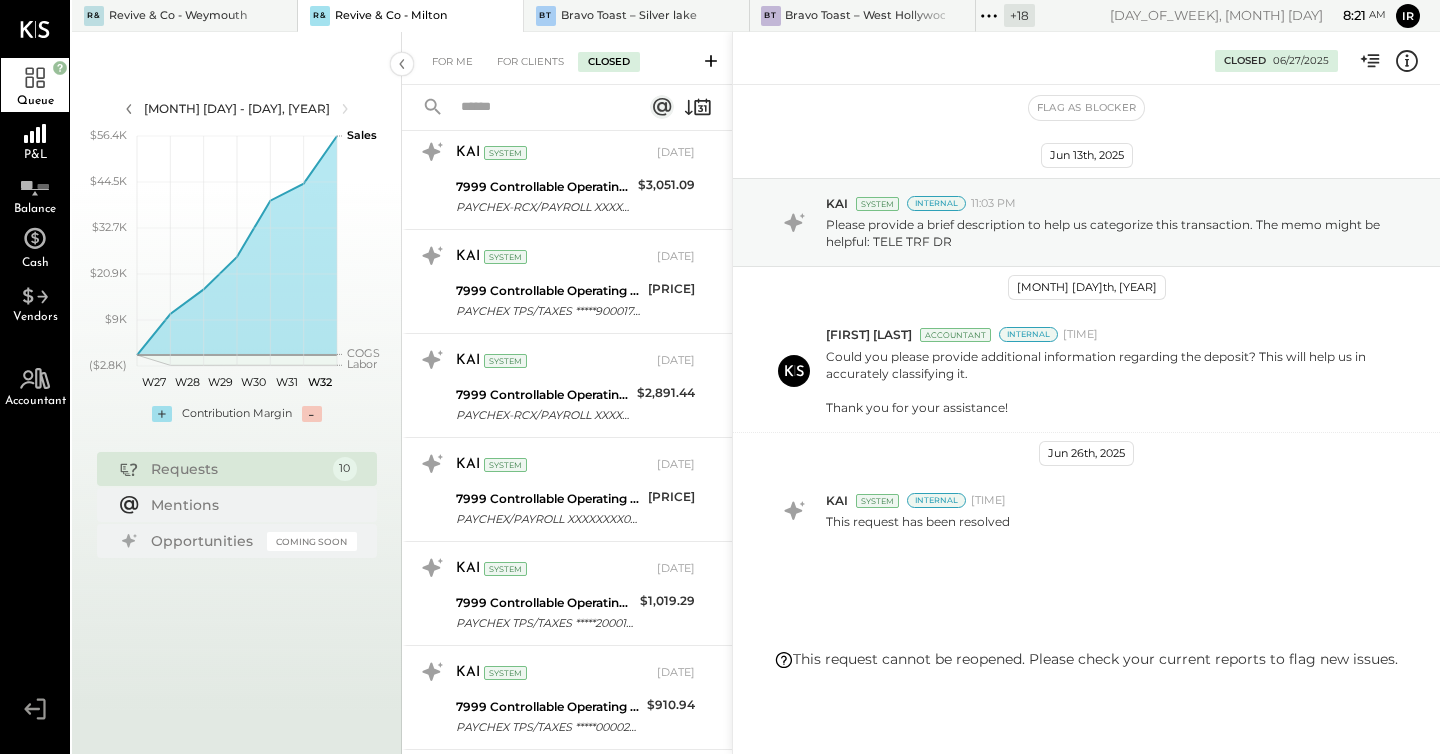 scroll, scrollTop: 5692, scrollLeft: 0, axis: vertical 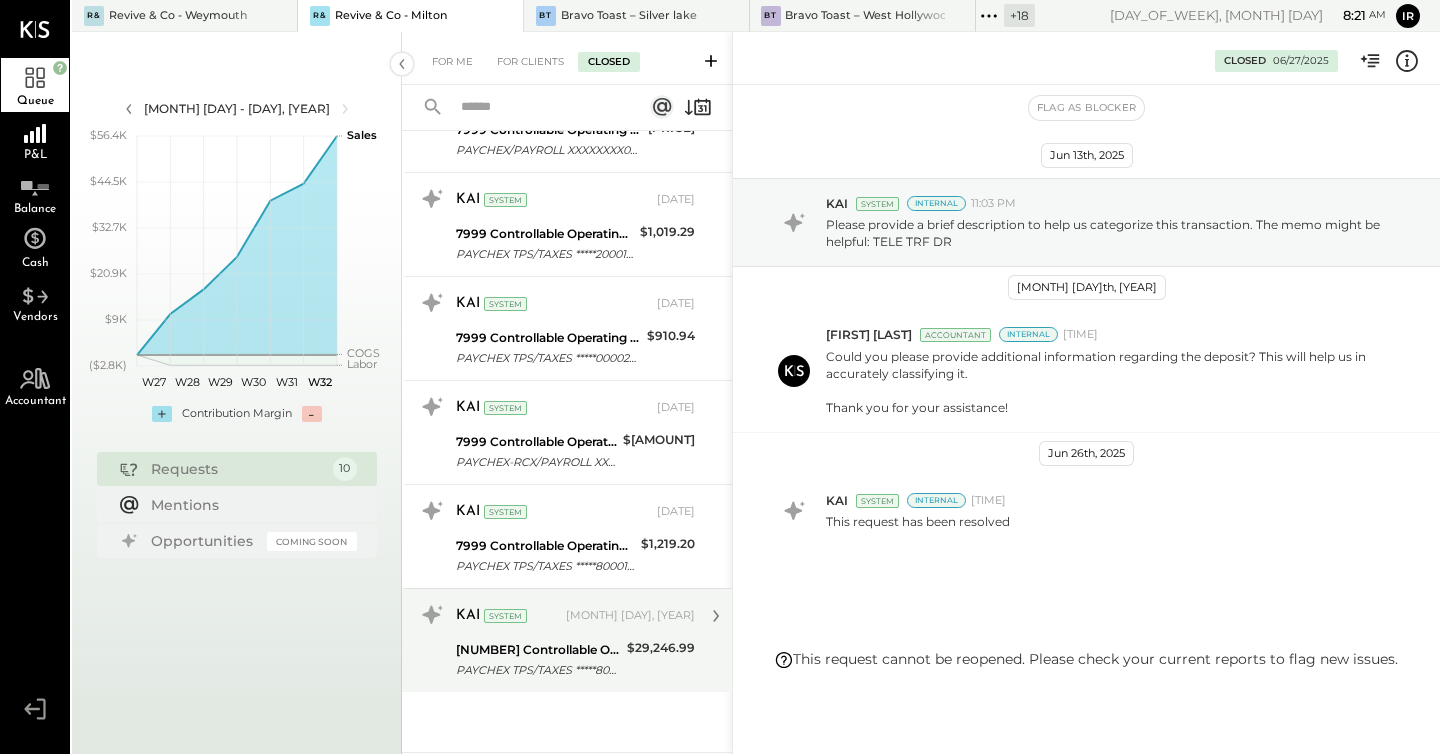 click on "[NUMBER] Controllable Operating Expenses:Uncategorized CC Expense" at bounding box center (538, 650) 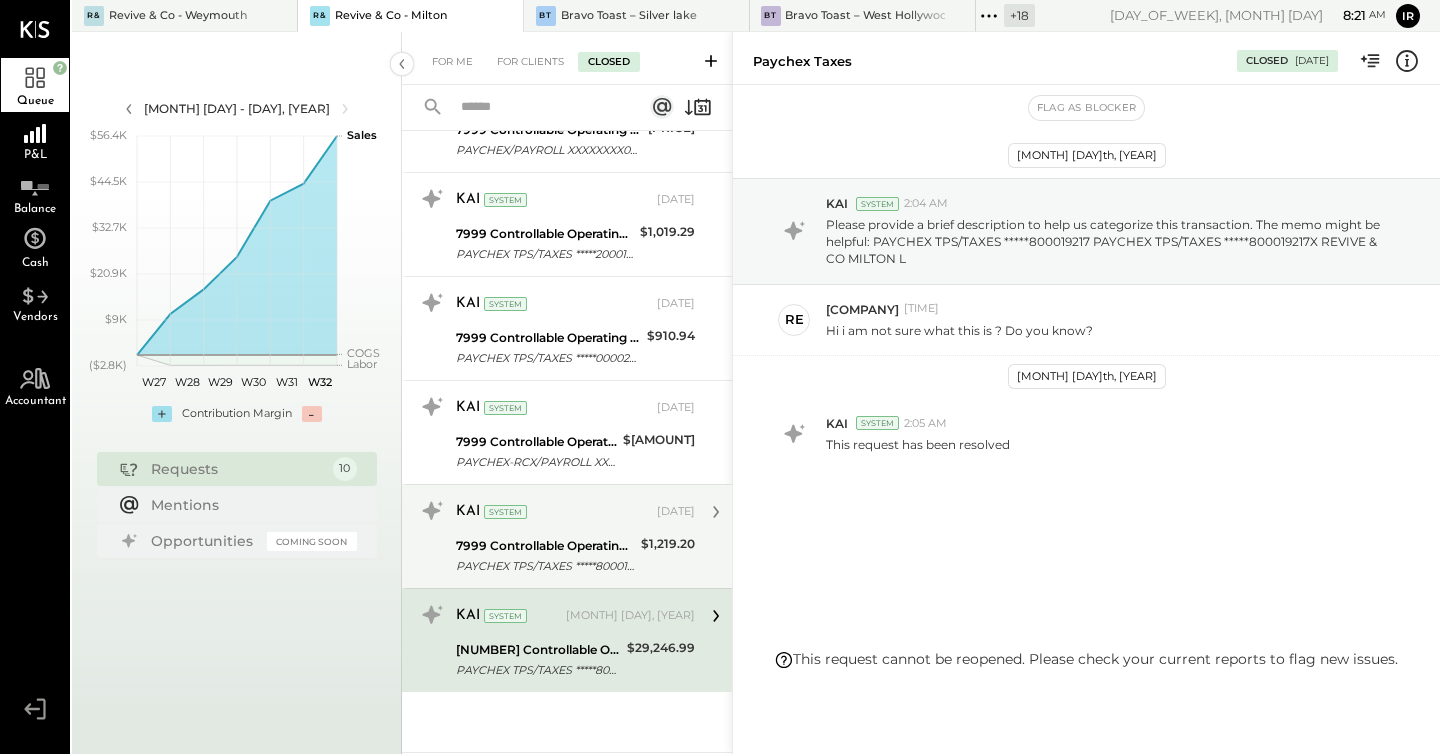 click on "KAI System [MONTH] [DAY], [YEAR] 7999 Controllable Operating Expenses:Uncategorized - Ask [PERSON] PAYCHEX TPS/TAXES *****800016425 PAYCHEX TPS/TAXES *****800016425X REVIVE & CO MILTON L [PRICE] This request has been resolved" at bounding box center [567, 536] 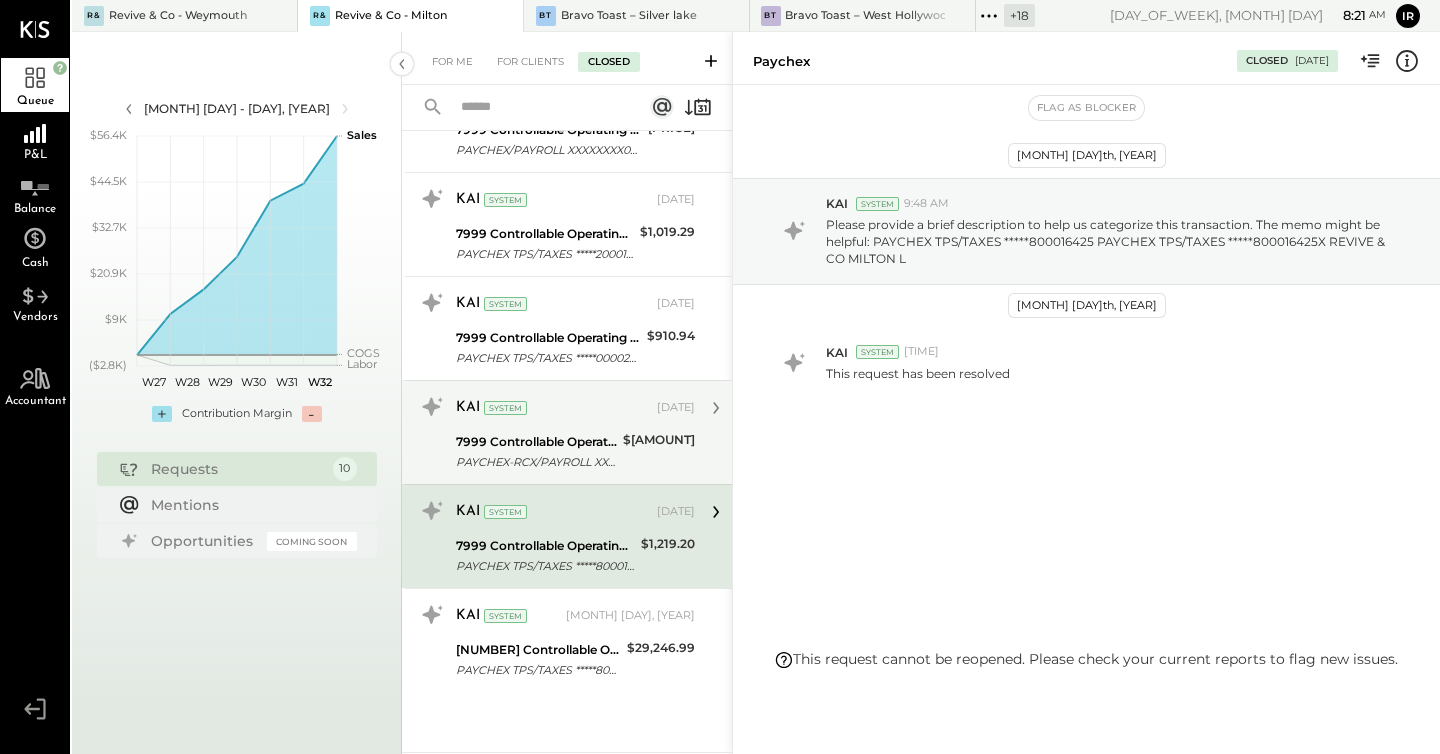 click on "KAI System [DATE] [NUMBER] Controllable Operating Expenses:Uncategorized - Ask Jessi PAYCHEX-RCX/PAYROLL XXXXXXXX0009 PAYCHEX-RCX/PAYROLL XXXXXXXX000973X REVIVE & CO MILTON $[AMOUNT] This request has been resolved" at bounding box center [567, 432] 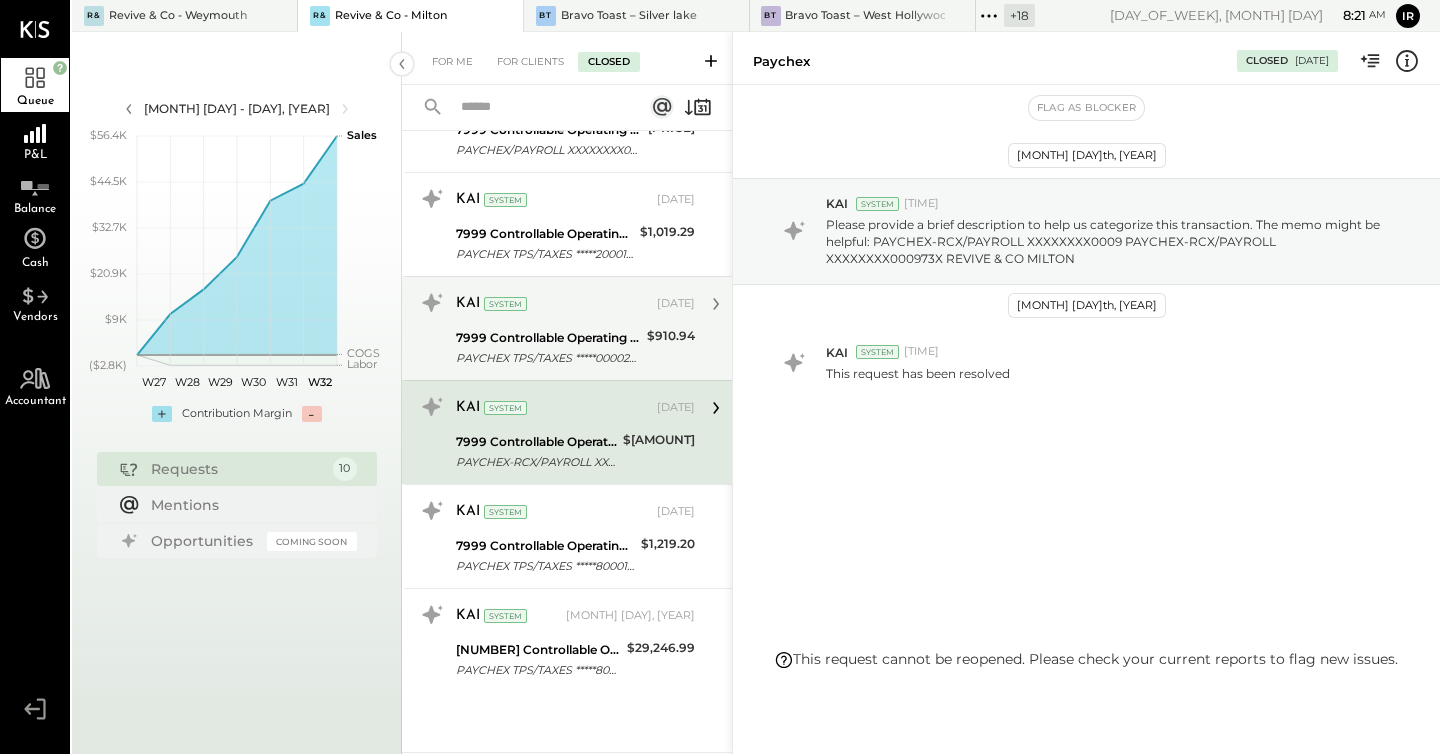 click on "PAYCHEX TPS/TAXES *****000025140 PAYCHEX TPS/TAXES *****000025140X REVIVE & CO MILTON L" at bounding box center (548, 358) 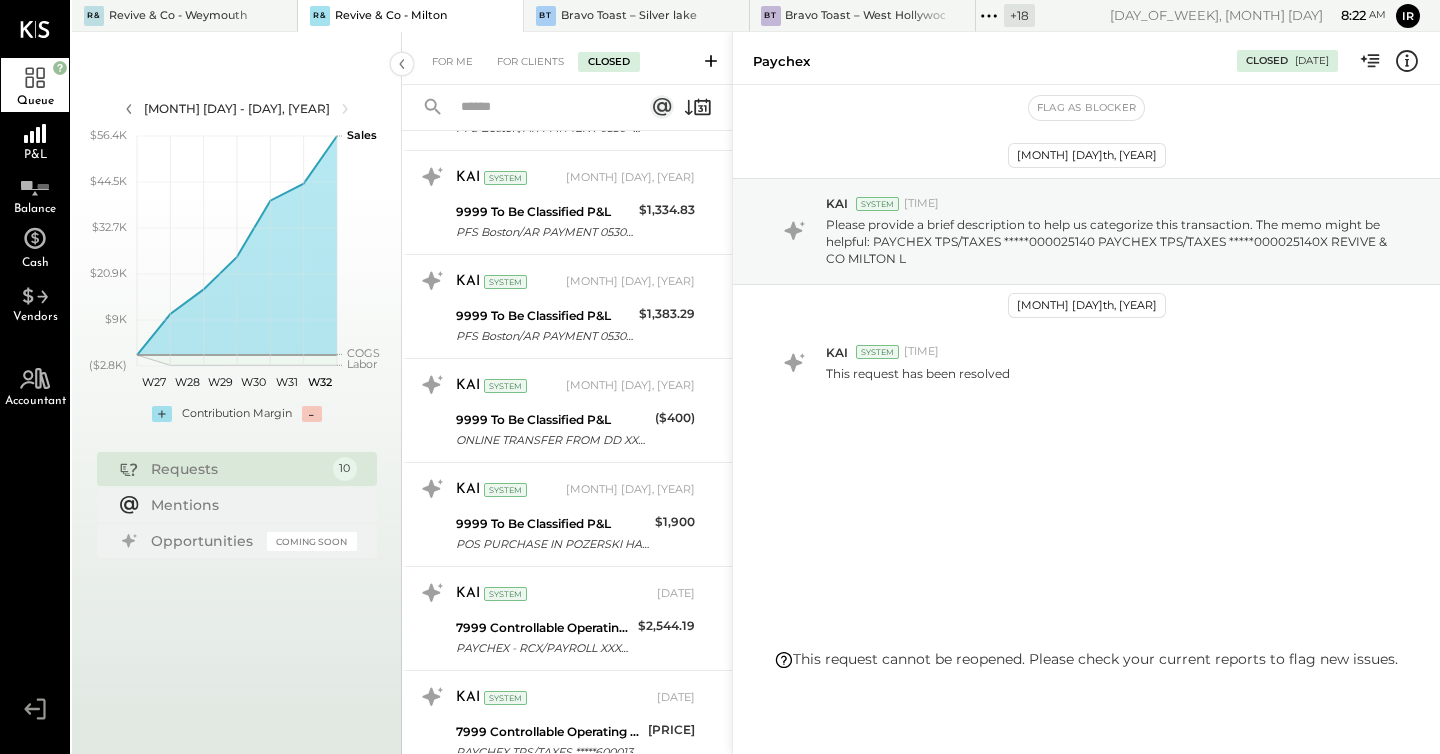 scroll, scrollTop: 4669, scrollLeft: 0, axis: vertical 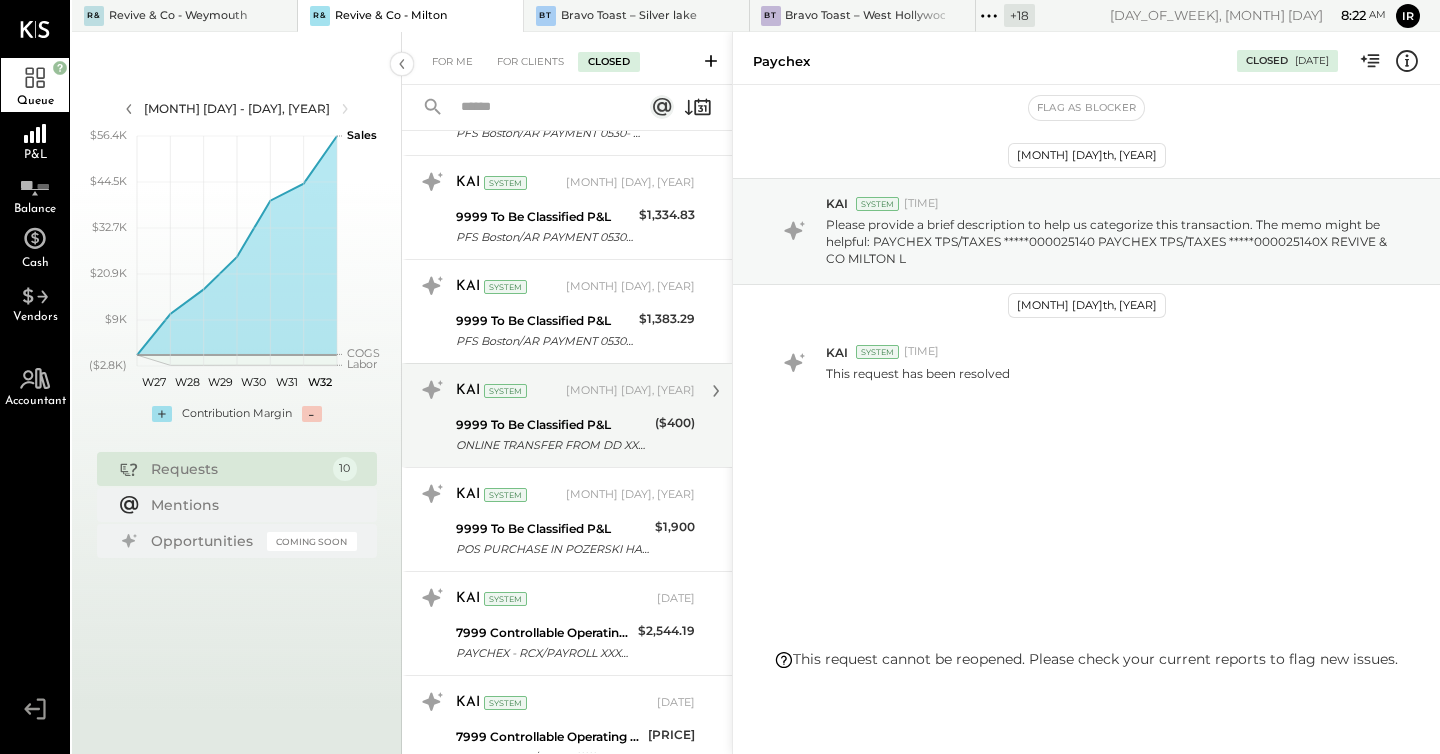 click on "KAI System [MONTH] [DAY], [YEAR]" at bounding box center (575, 391) 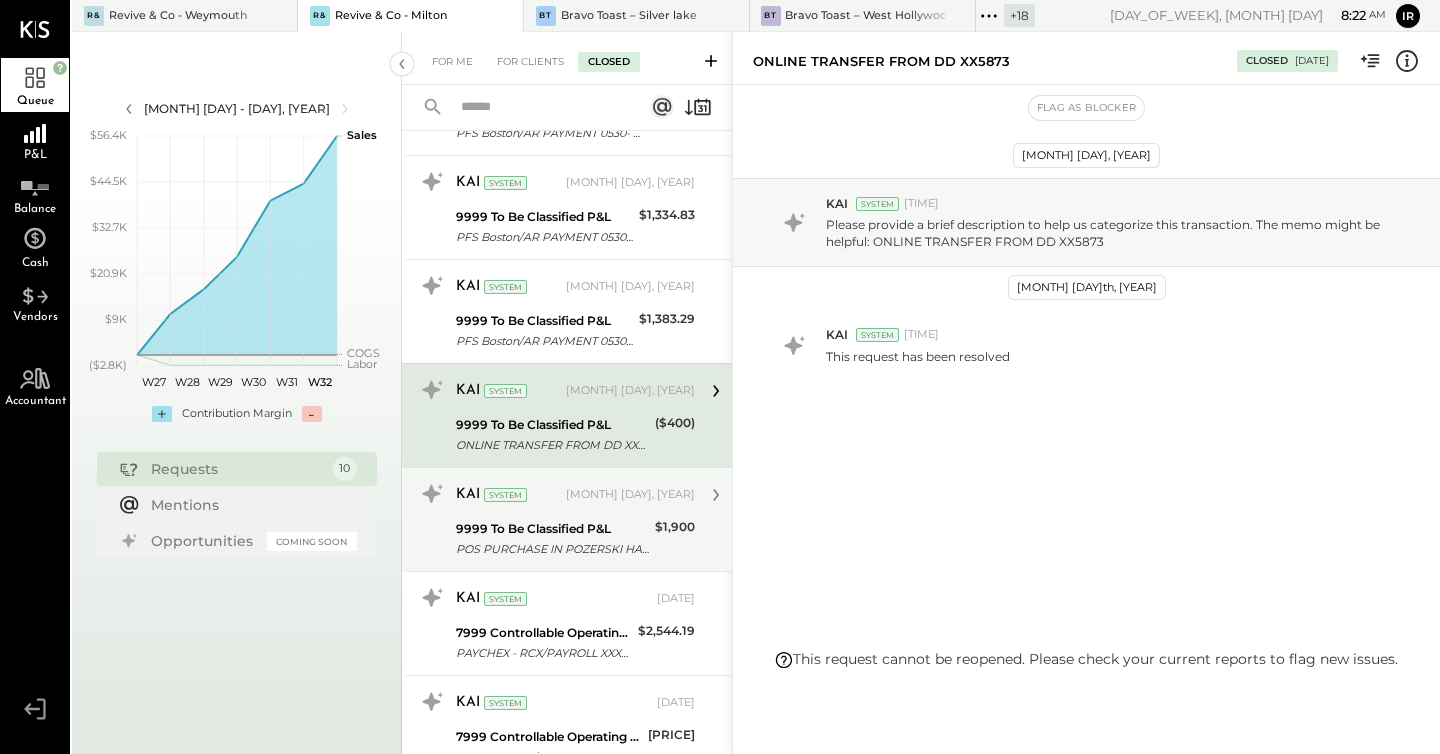 click on "POS PURCHASE IN POZERSKI HATCH C POS PURCHASE IN POZERSKI HATCH CO HINGHAM MA 002 *****" at bounding box center [552, 549] 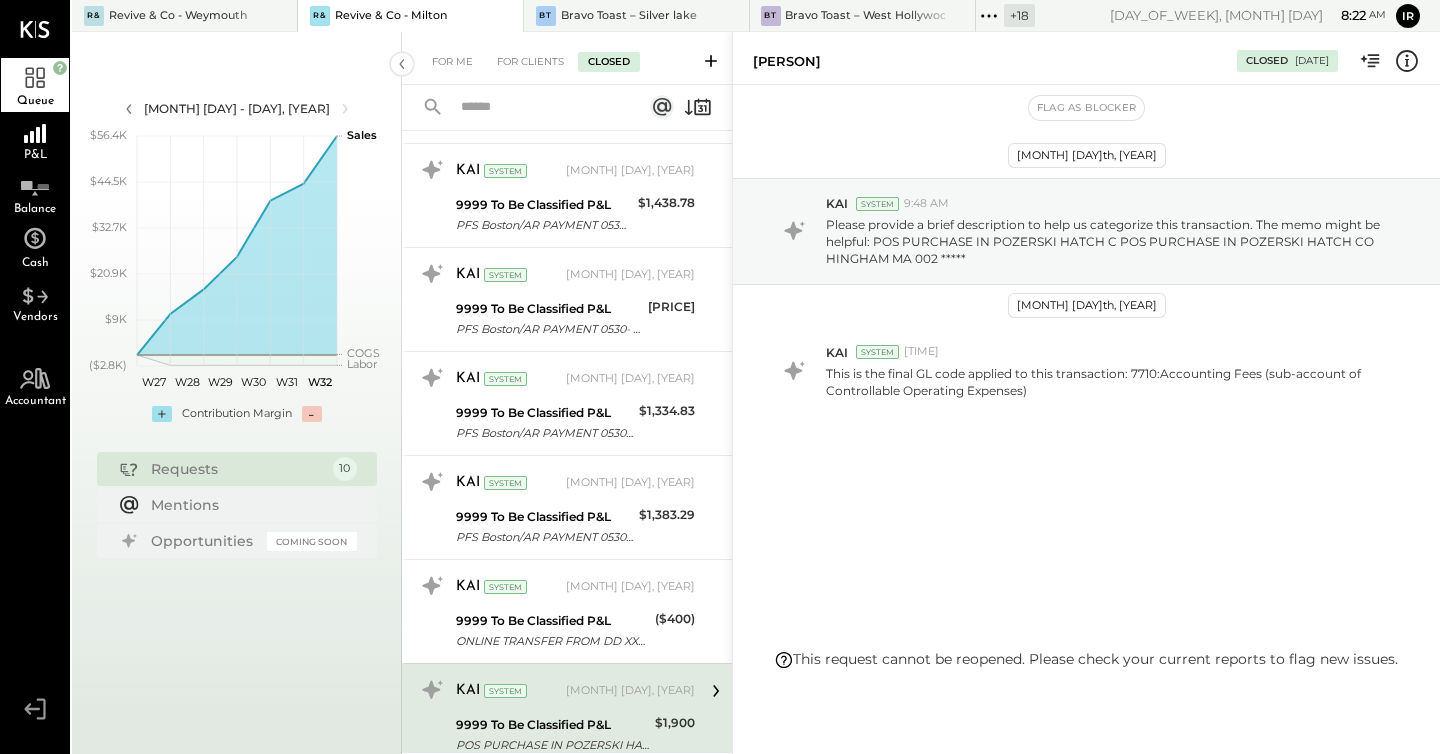 scroll, scrollTop: 4465, scrollLeft: 0, axis: vertical 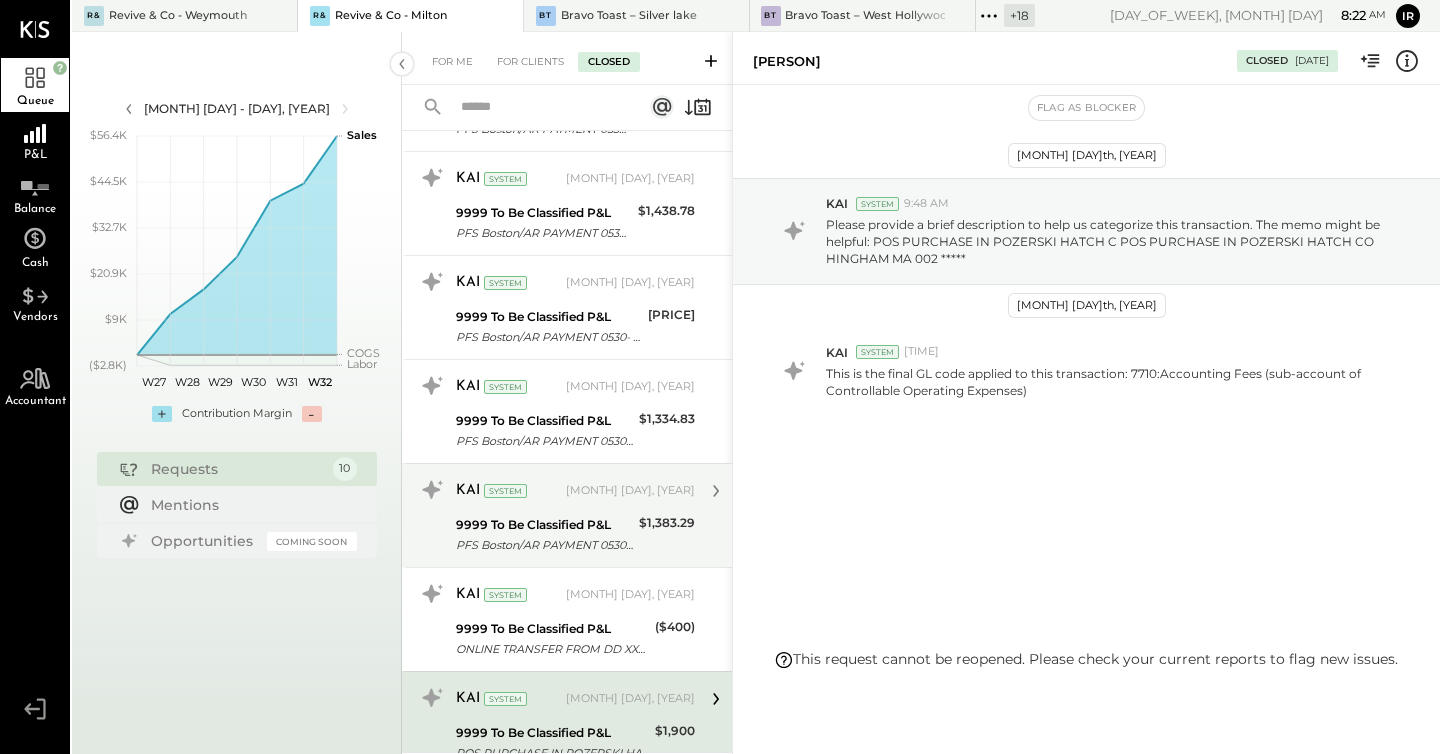 click on "PFS Boston/AR PAYMENT 0530- 5301 PFS Boston/AR PAYMENT 0530- 53015424 Revive & Co Milto" at bounding box center [544, 545] 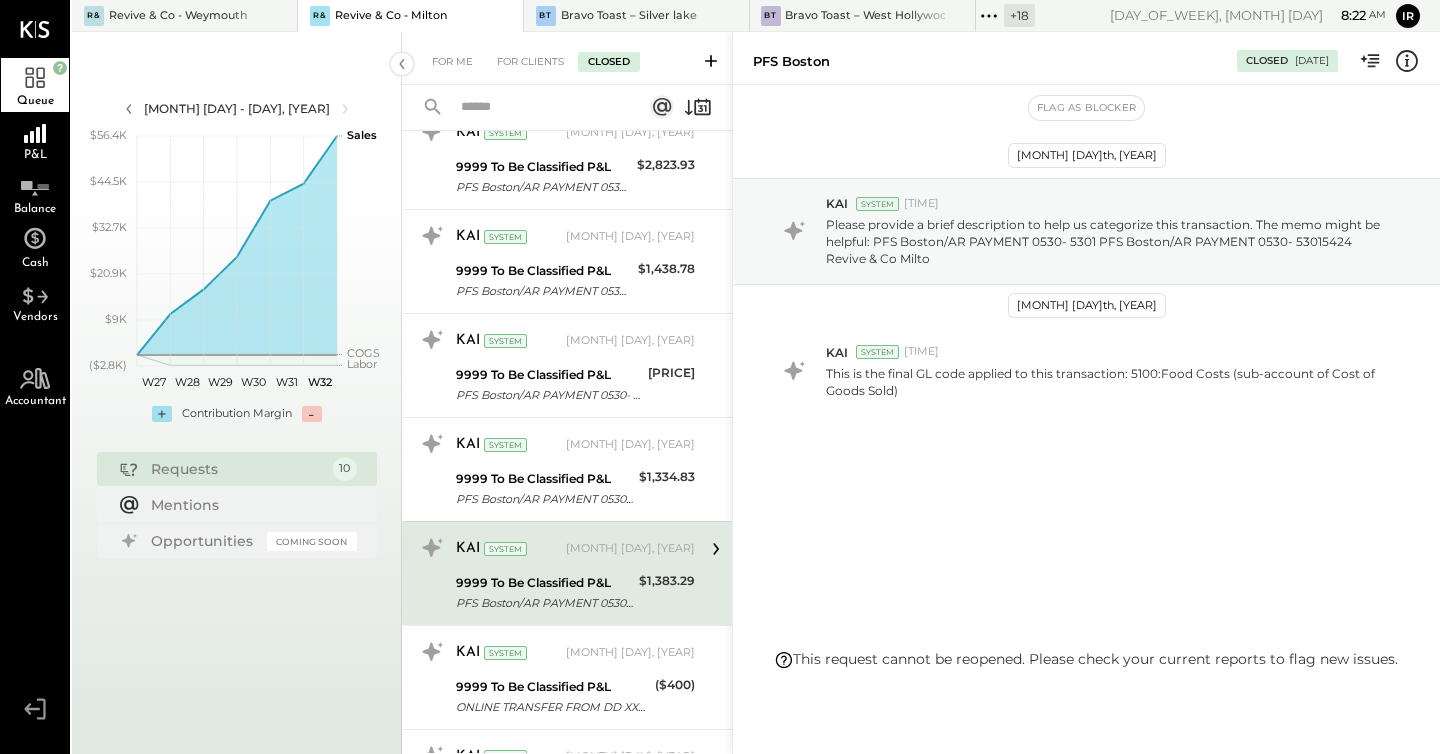 scroll, scrollTop: 4402, scrollLeft: 0, axis: vertical 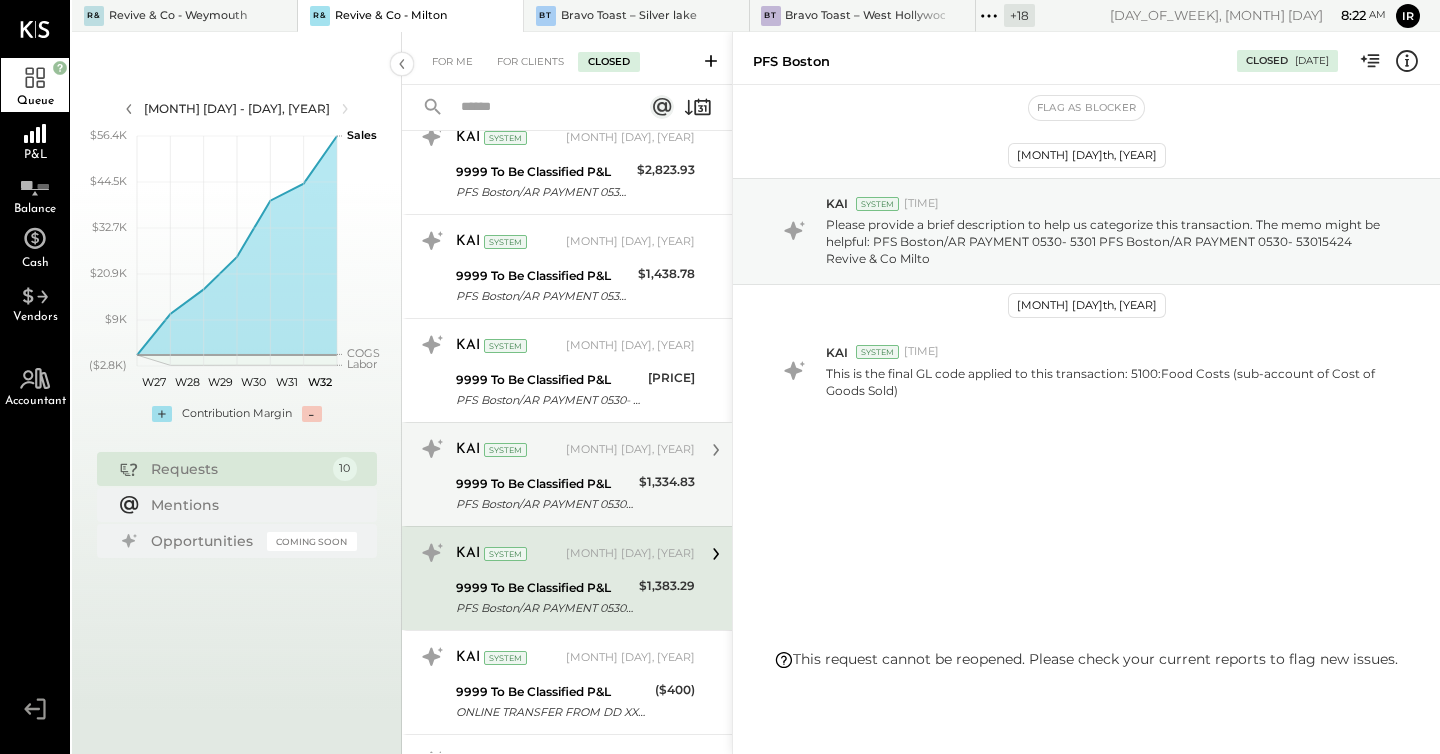 click on "9999 To Be Classified P&L" at bounding box center [544, 484] 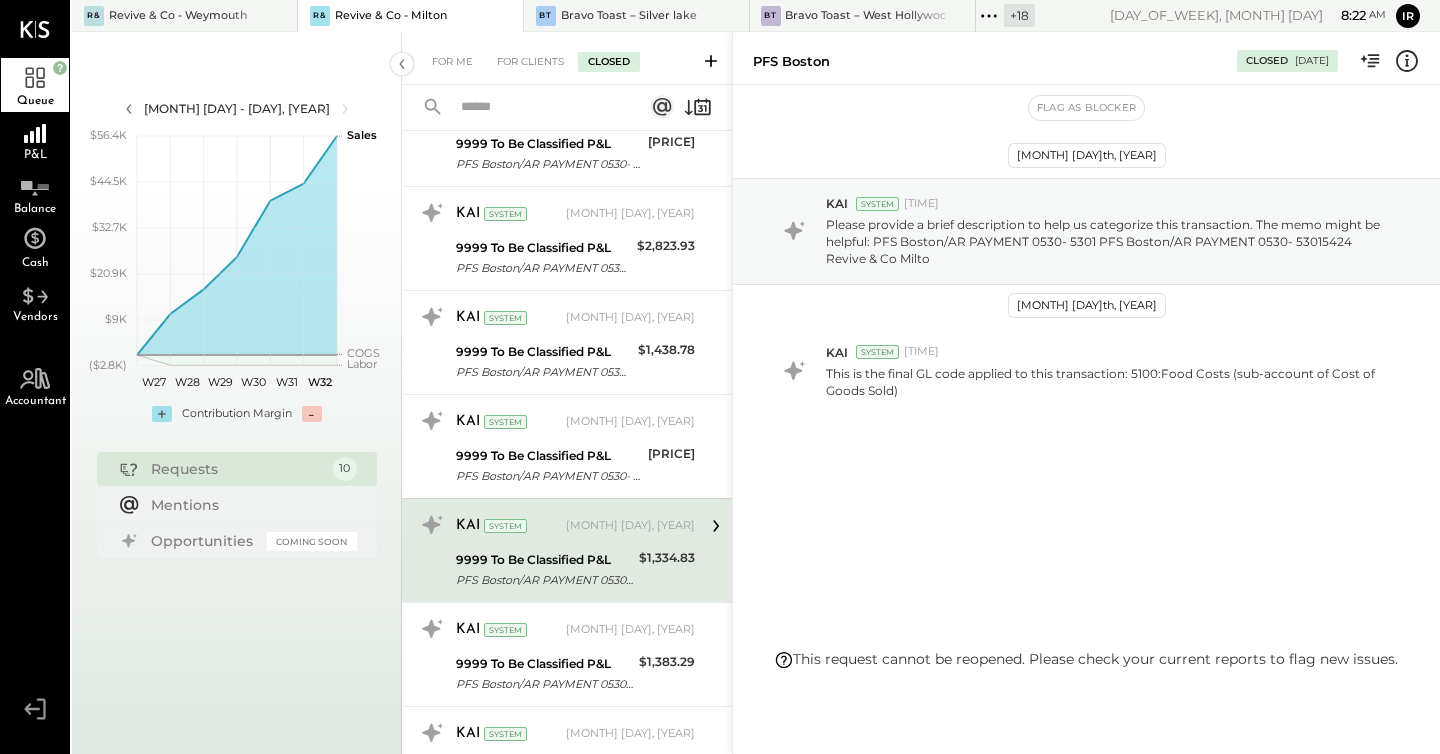 scroll, scrollTop: 4322, scrollLeft: 0, axis: vertical 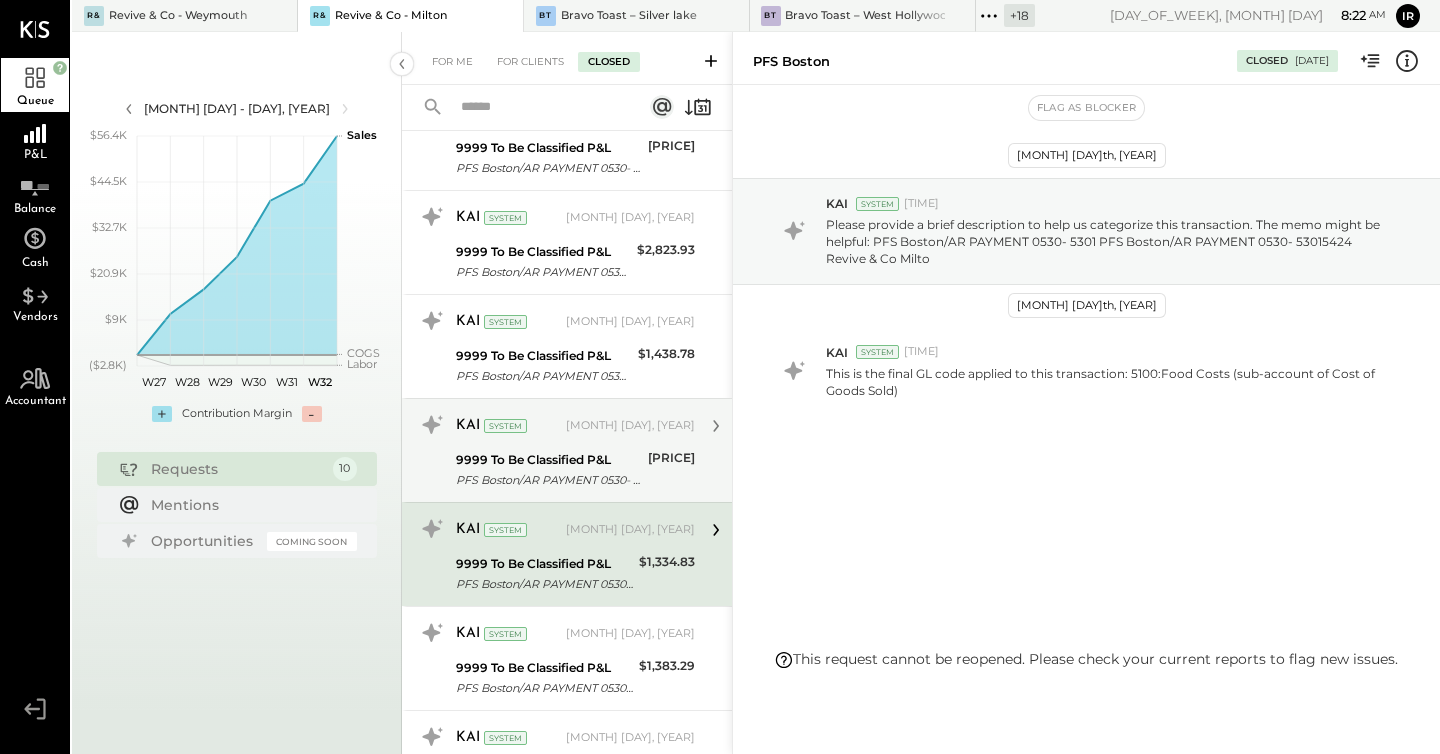 click on "PFS Boston/AR PAYMENT 0530- 5301 PFS Boston/AR PAYMENT 0530- 53015424 Revive & Co Milto" at bounding box center (549, 480) 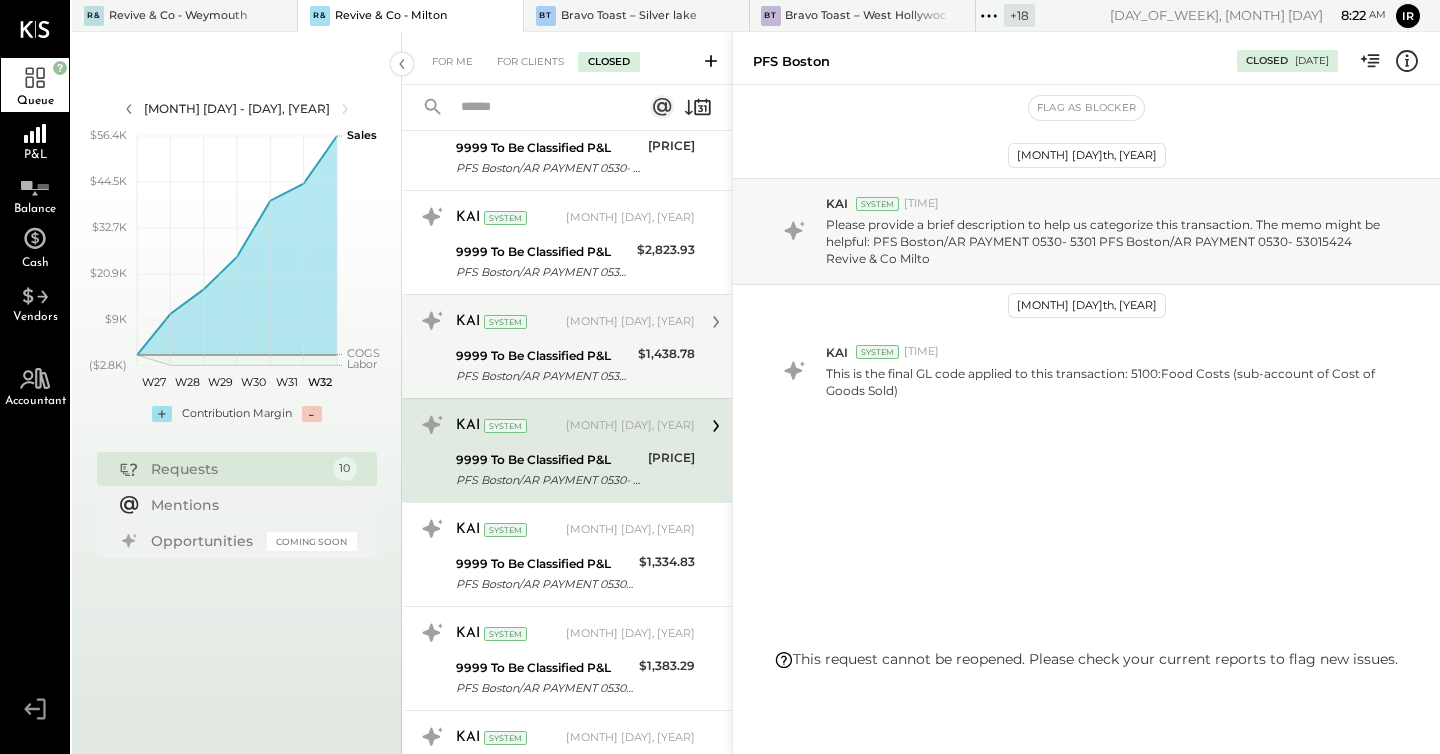 click on "PFS Boston/AR PAYMENT 0530- 5301 PFS Boston/AR PAYMENT 0530- 53015424 Revive & Co Milto" at bounding box center [544, 376] 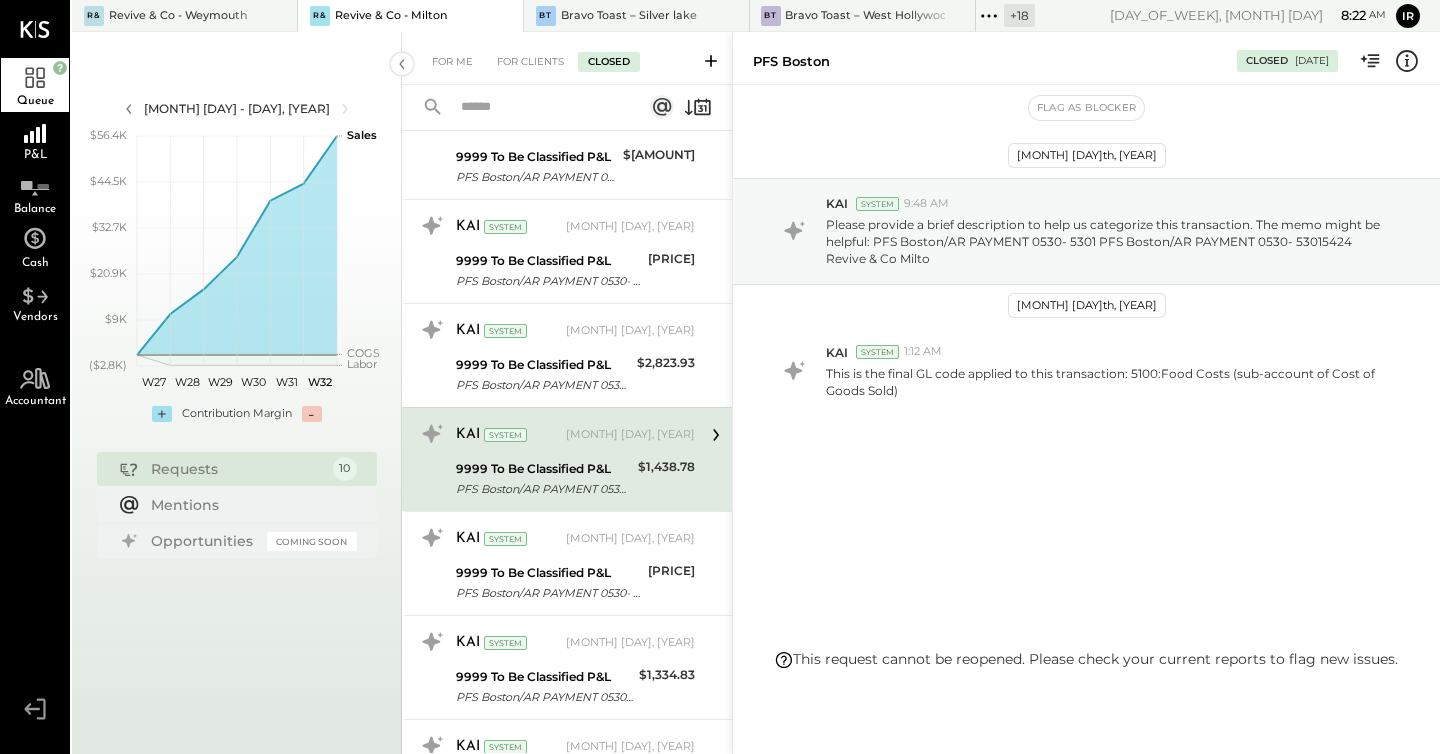 click on "PFS Boston/AR PAYMENT 0530- 5301 PFS Boston/AR PAYMENT 0530- 53015424 Revive & Co Milto" at bounding box center [543, 385] 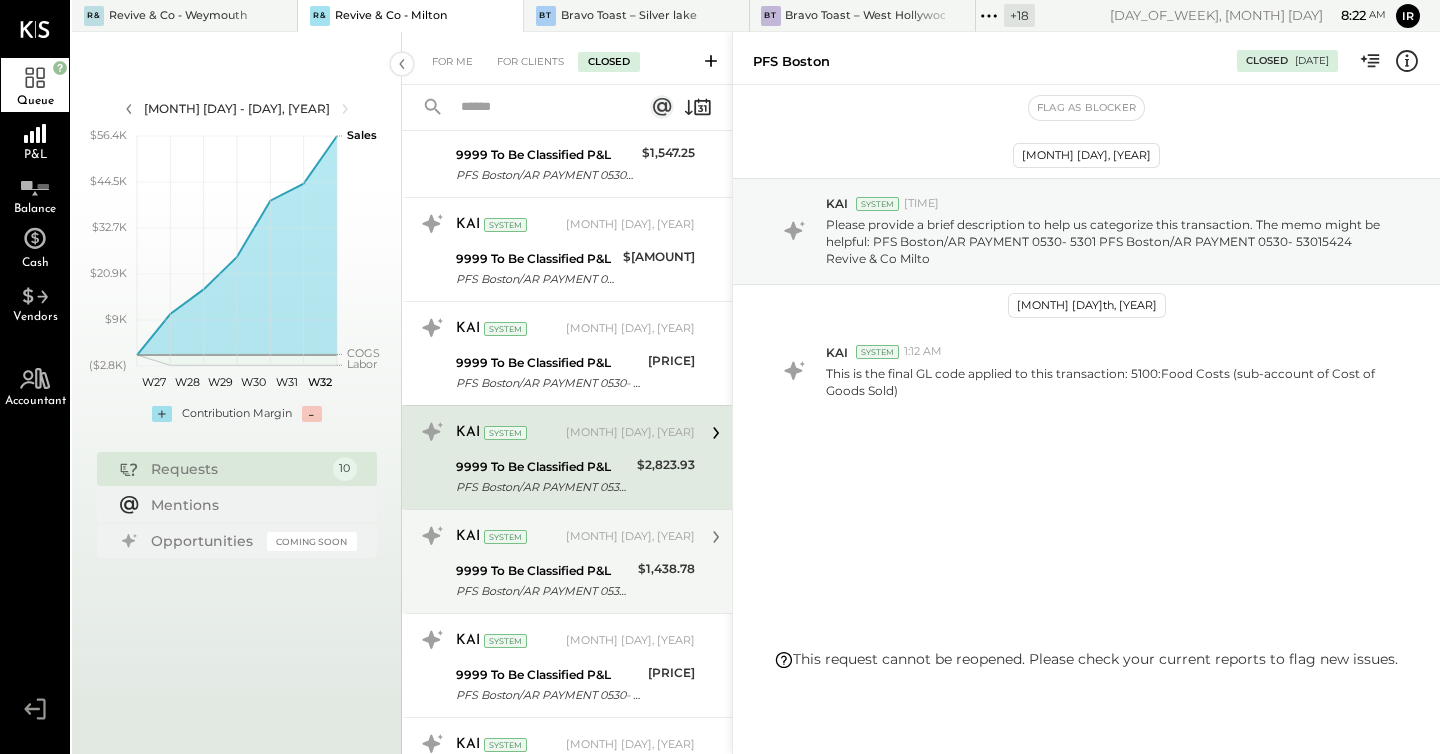 scroll, scrollTop: 4104, scrollLeft: 0, axis: vertical 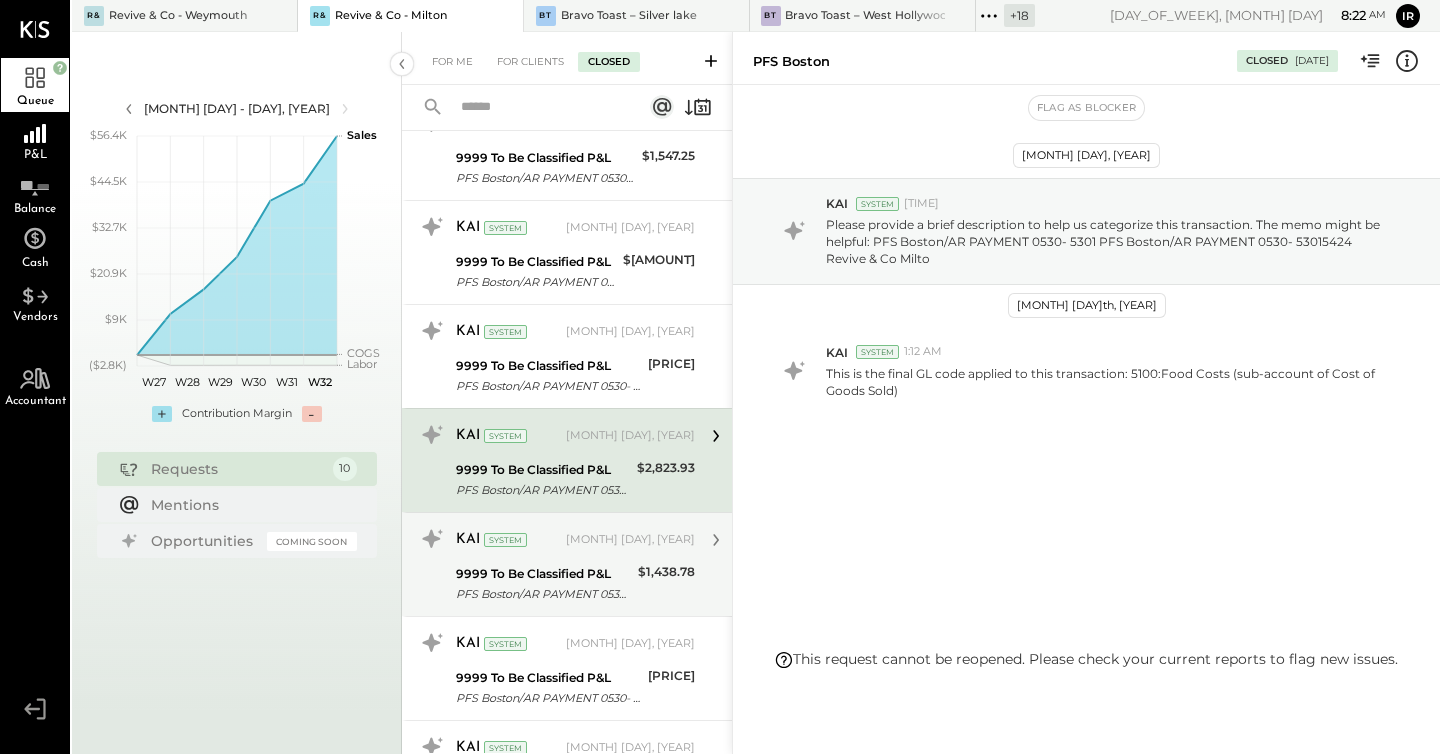 click on "PFS Boston/AR PAYMENT 0530- 5301 PFS Boston/AR PAYMENT 0530- 53015424 Revive & Co Milto" at bounding box center (549, 386) 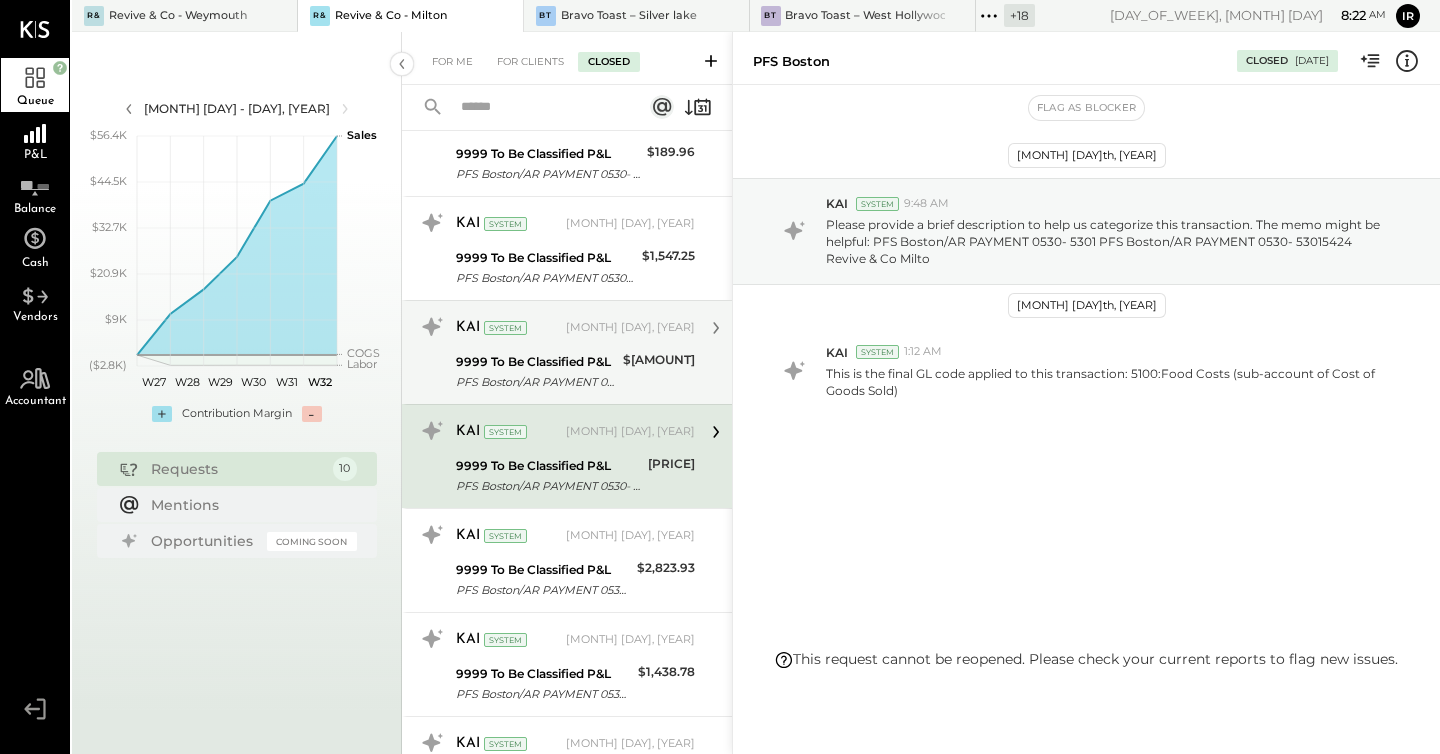 click on "PFS Boston/AR PAYMENT 0530- 5301 PFS Boston/AR PAYMENT 0530- 53015424 Revive & Co Milto" at bounding box center (536, 382) 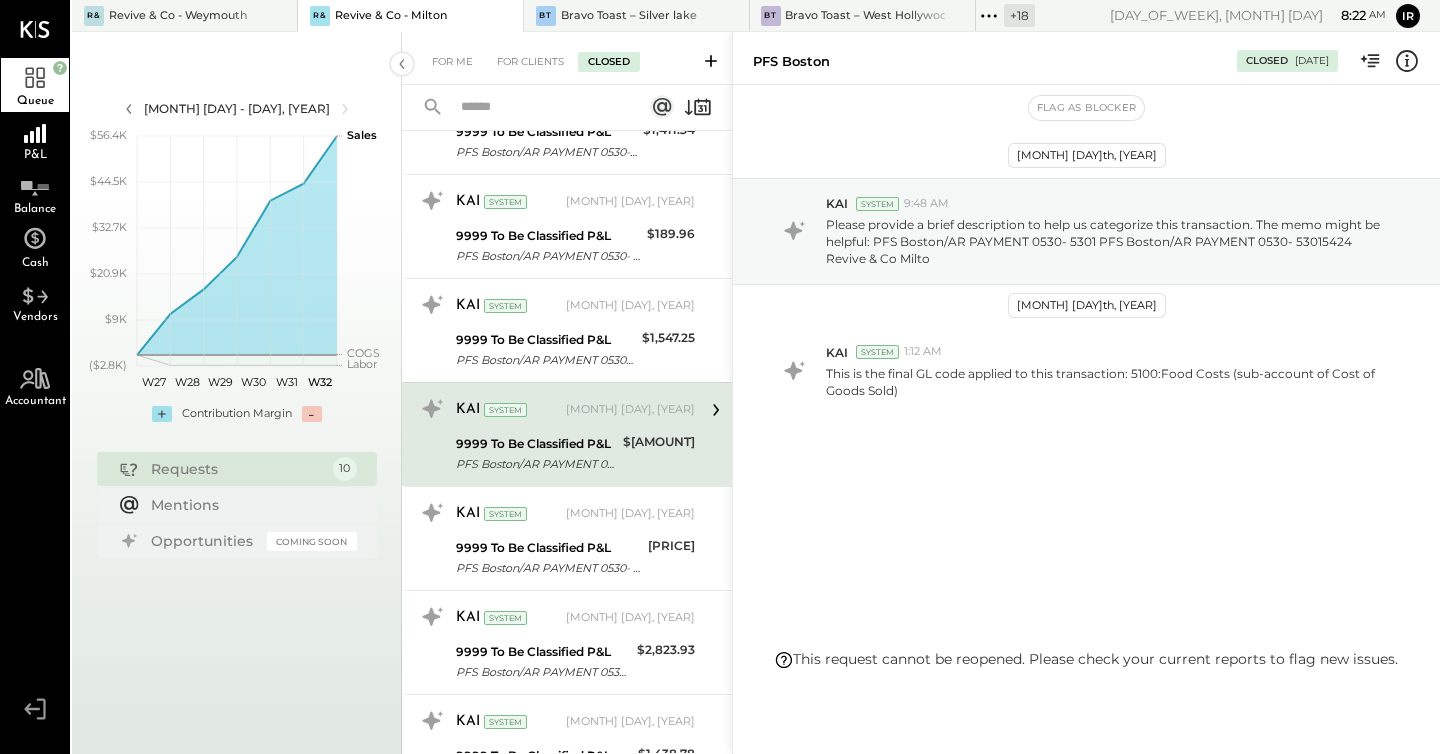 scroll, scrollTop: 3921, scrollLeft: 0, axis: vertical 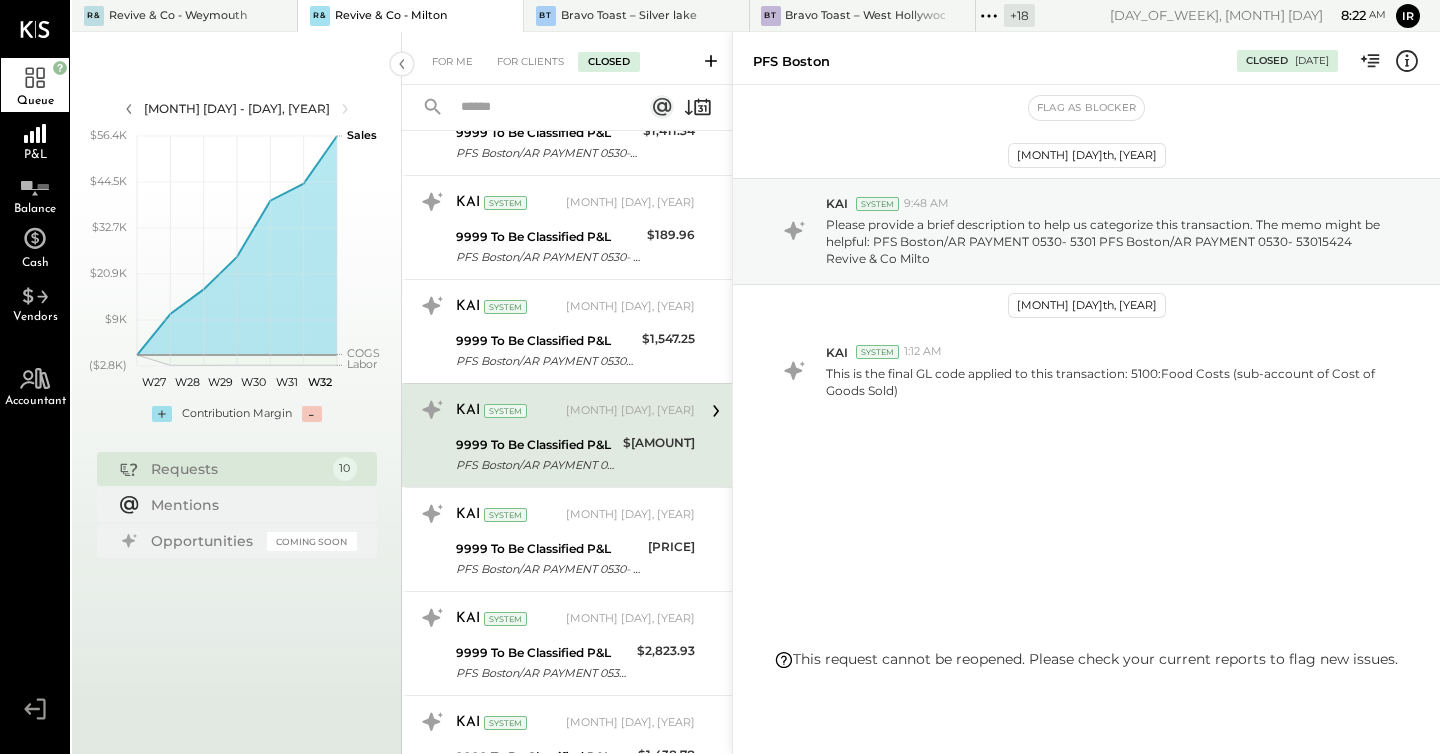 click on "KAI System [MONTH] [DAY], [YEAR] 9999 To Be Classified P&L PFS Boston/AR PAYMENT 0530- 5301 PFS Boston/AR PAYMENT 0530- 53015424 Revive & Co Milto $[PRICE] This is the final GL code applied to this transaction: 5100:Food Costs (sub-account of Cost of Goods Sold)" at bounding box center (567, 435) 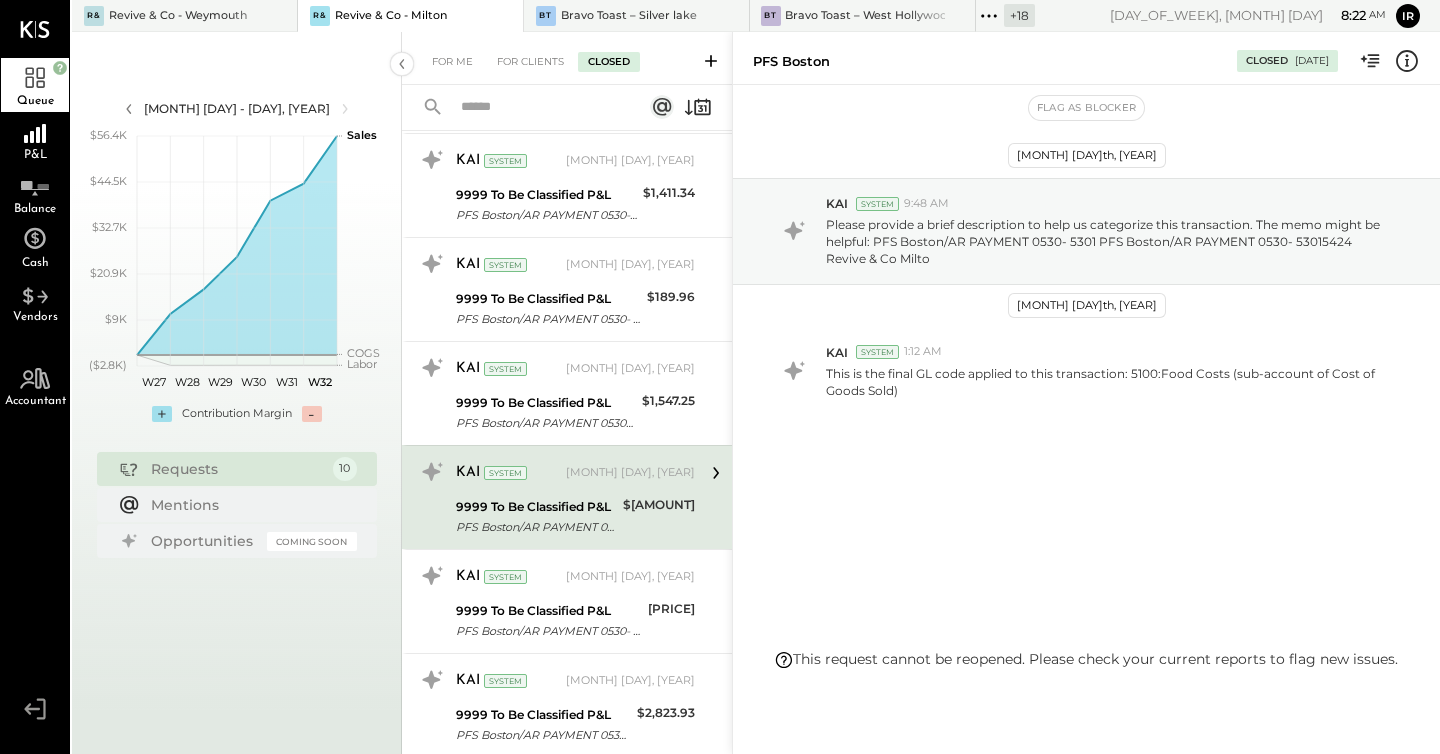click on "KAI System [MONTH] [DAY], [YEAR] 9999 To Be Classified P&L PFS Boston/AR PAYMENT 0530- 5301 PFS Boston/AR PAYMENT 0530- 53015424 Revive & Co Milto $[PRICE] This is the final GL code applied to this transaction: 5100:Food Costs (sub-account of Cost of Goods Sold)" at bounding box center (575, 393) 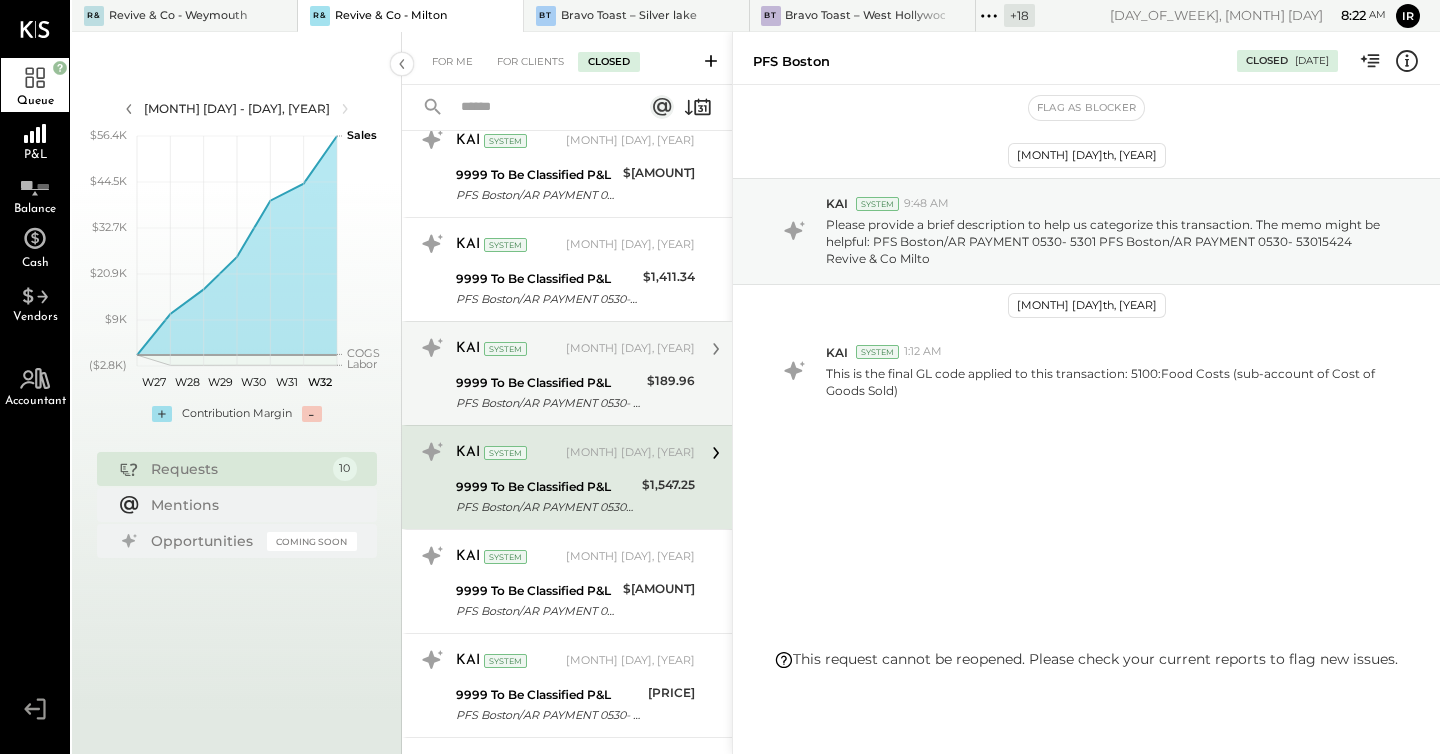 click on "9999 To Be Classified P&L" at bounding box center [548, 383] 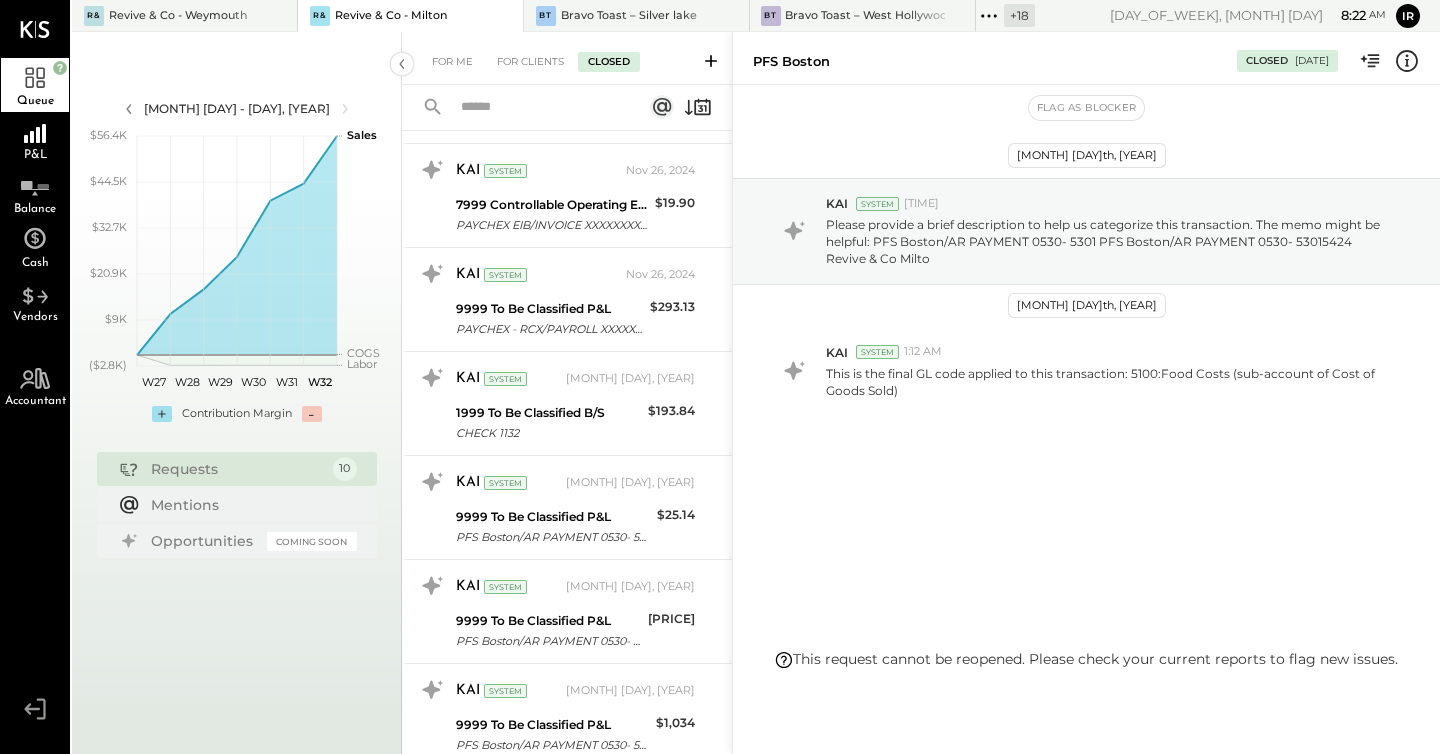scroll, scrollTop: 3103, scrollLeft: 0, axis: vertical 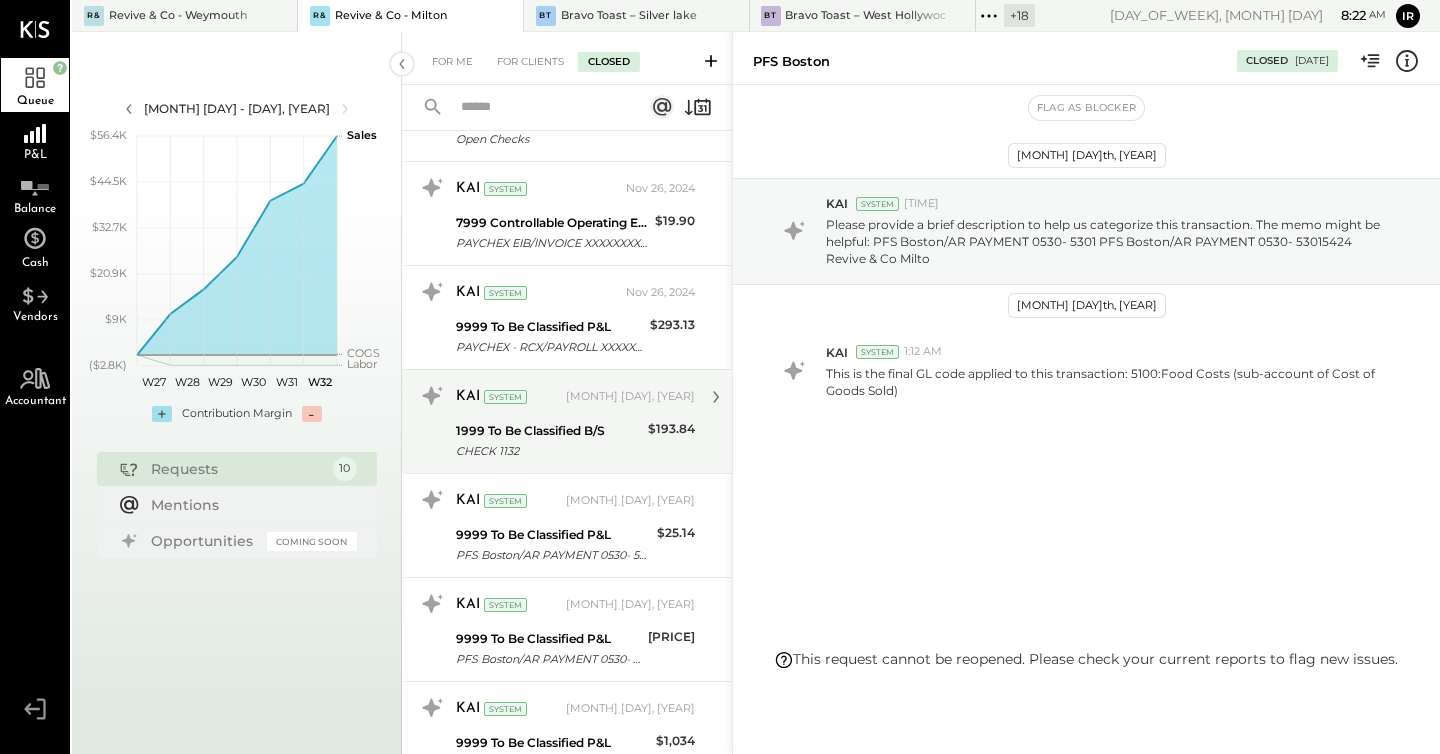 click on "CHECK 1132" at bounding box center [549, 451] 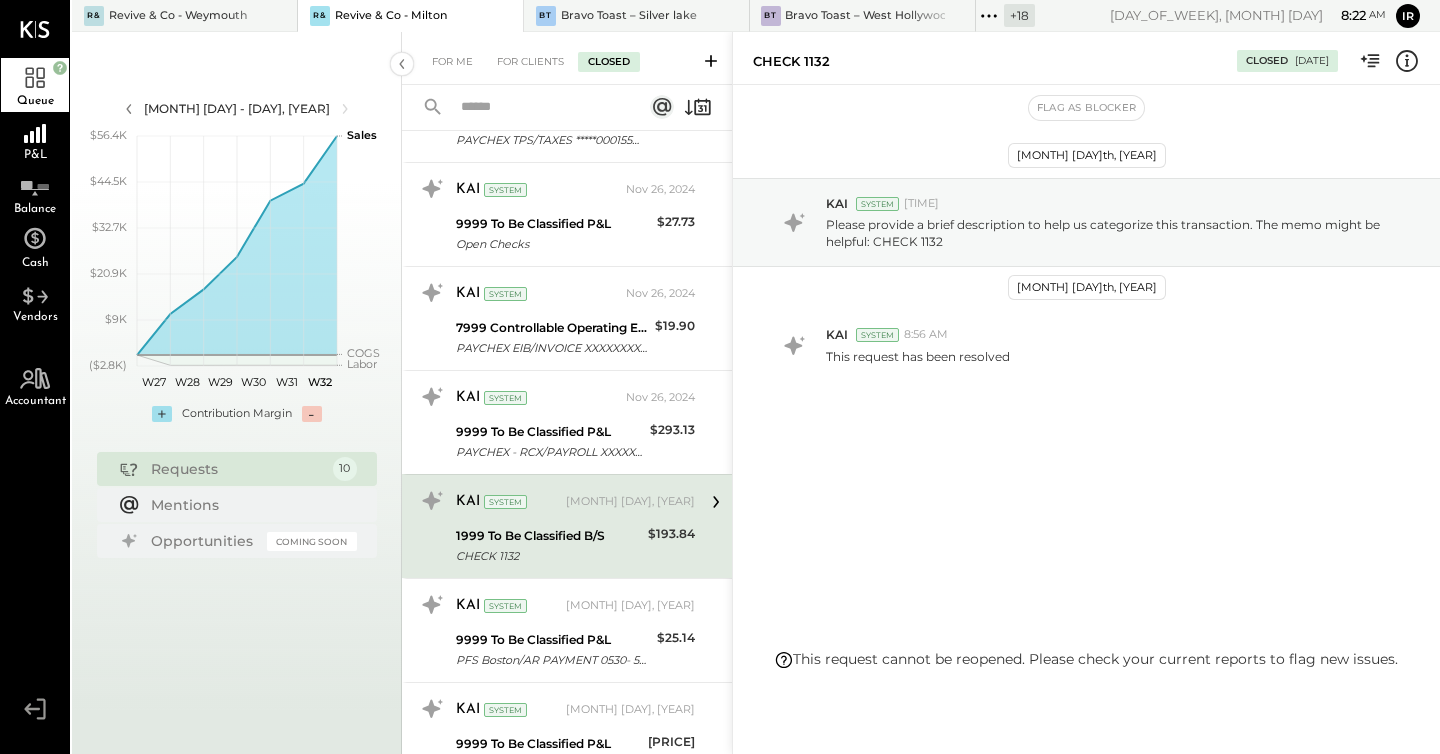 click on "9999 To Be Classified P&L" at bounding box center (550, 432) 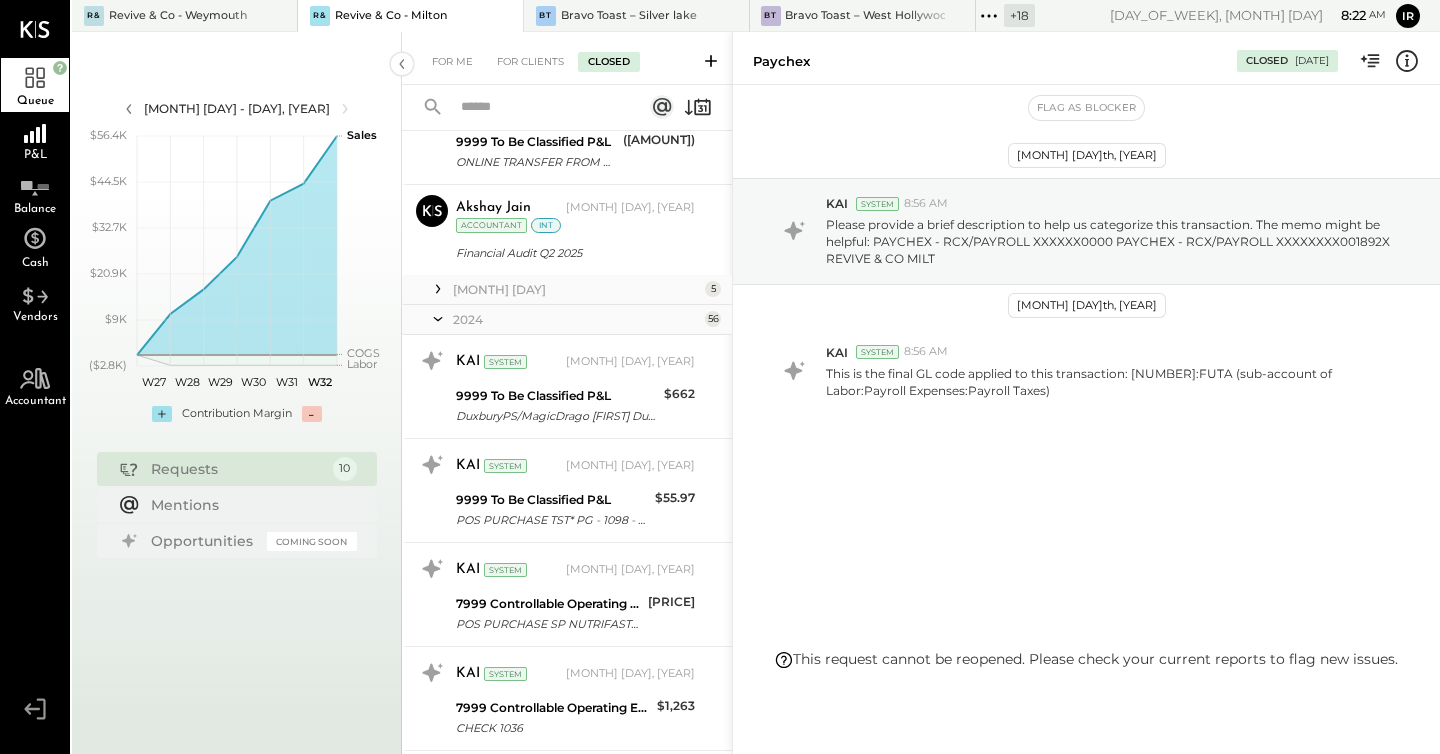 scroll, scrollTop: 0, scrollLeft: 0, axis: both 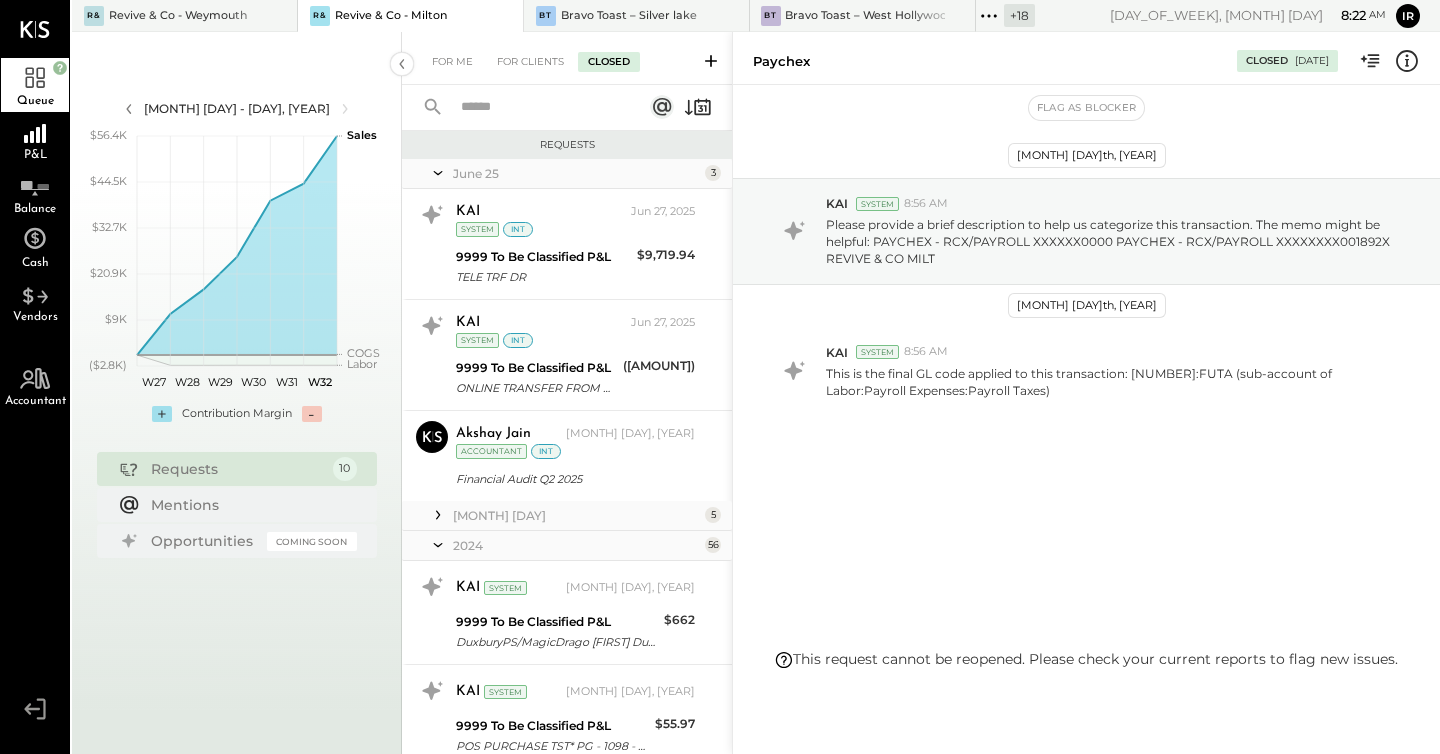 click on "[MONTH] [DAY]" at bounding box center [576, 515] 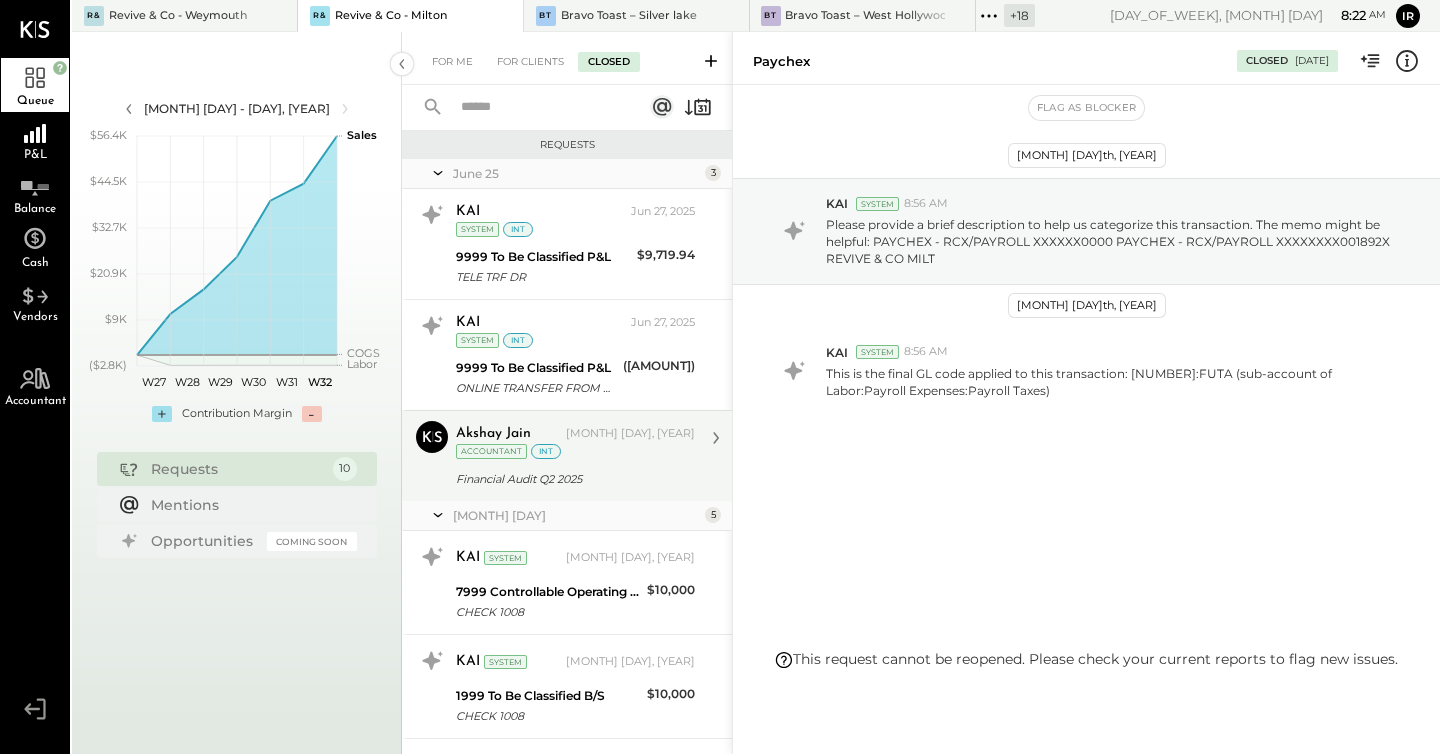 click on "Financial Audit Q2 2025" at bounding box center [572, 479] 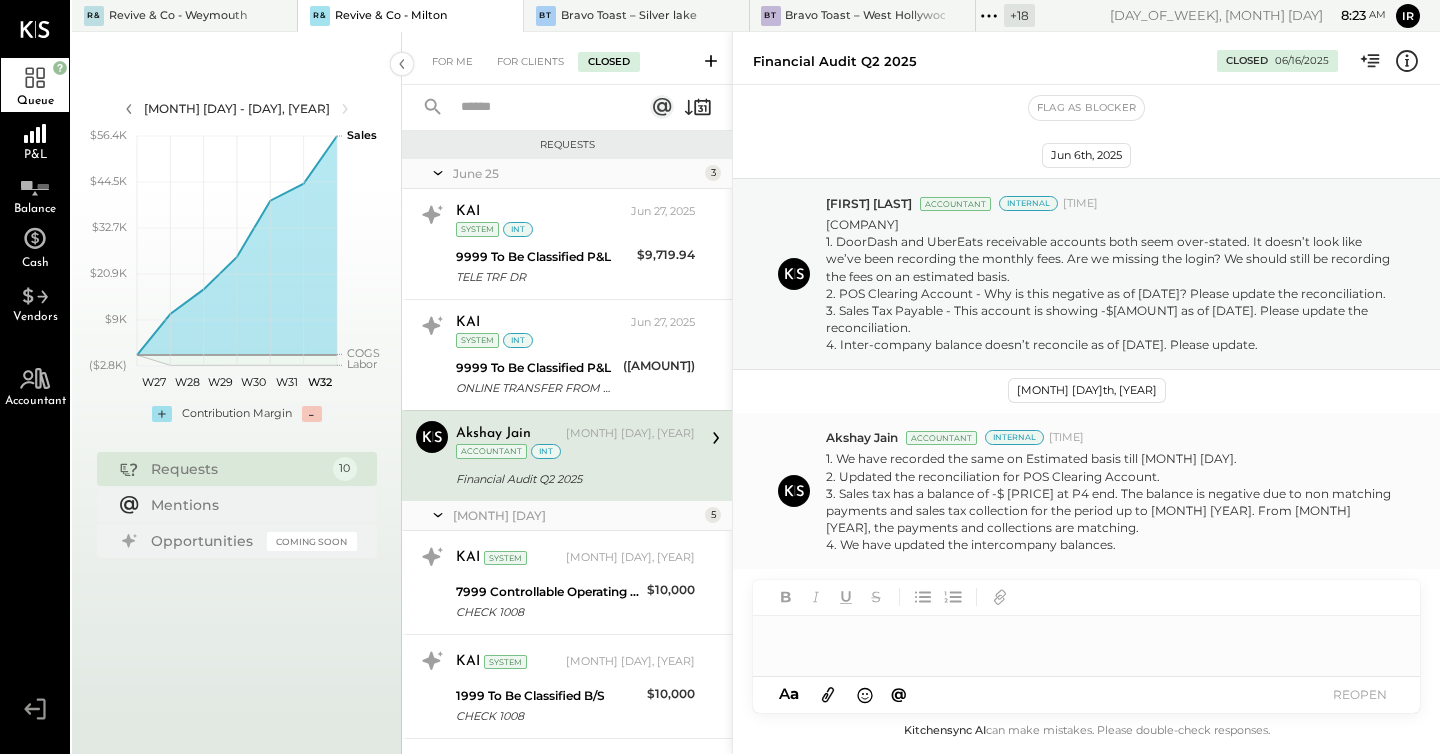scroll, scrollTop: 15, scrollLeft: 0, axis: vertical 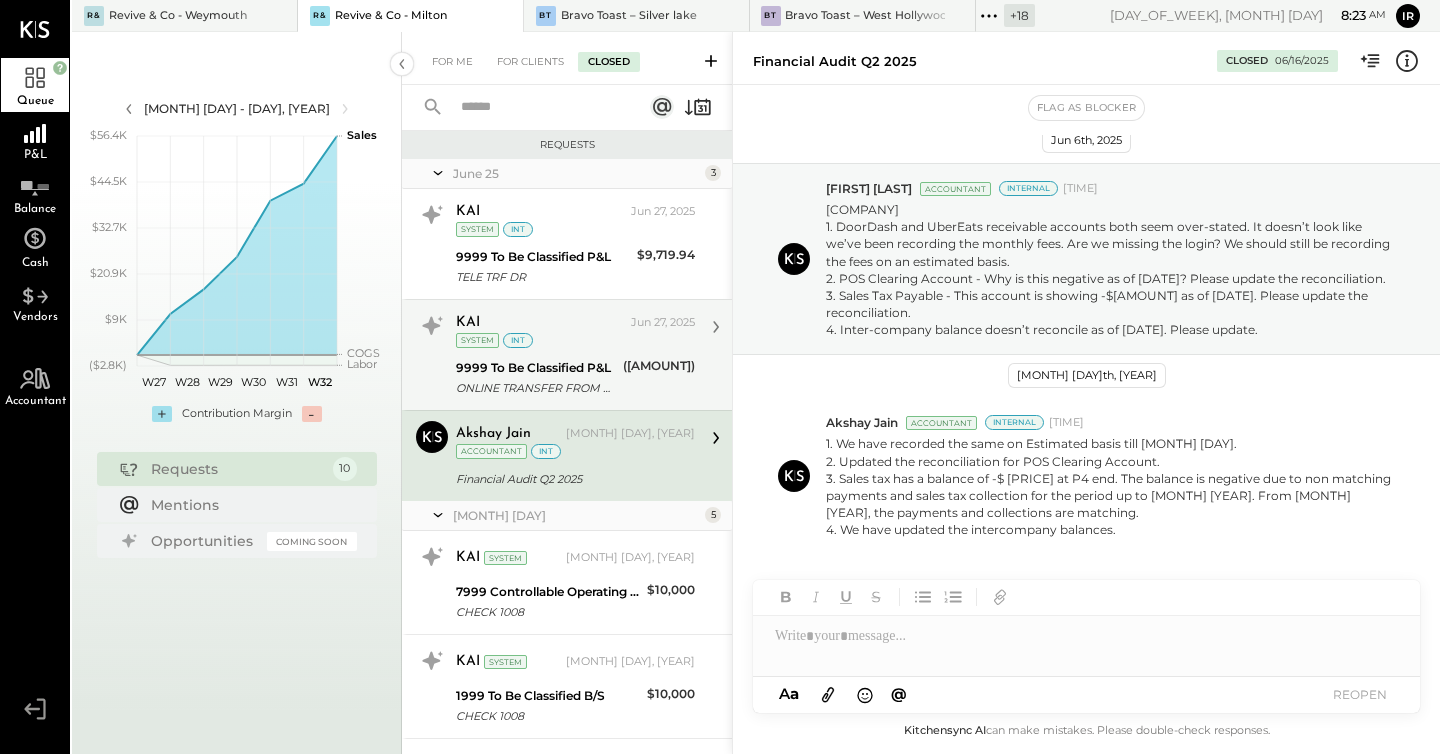 click on "9999 To Be Classified P&L" at bounding box center [536, 368] 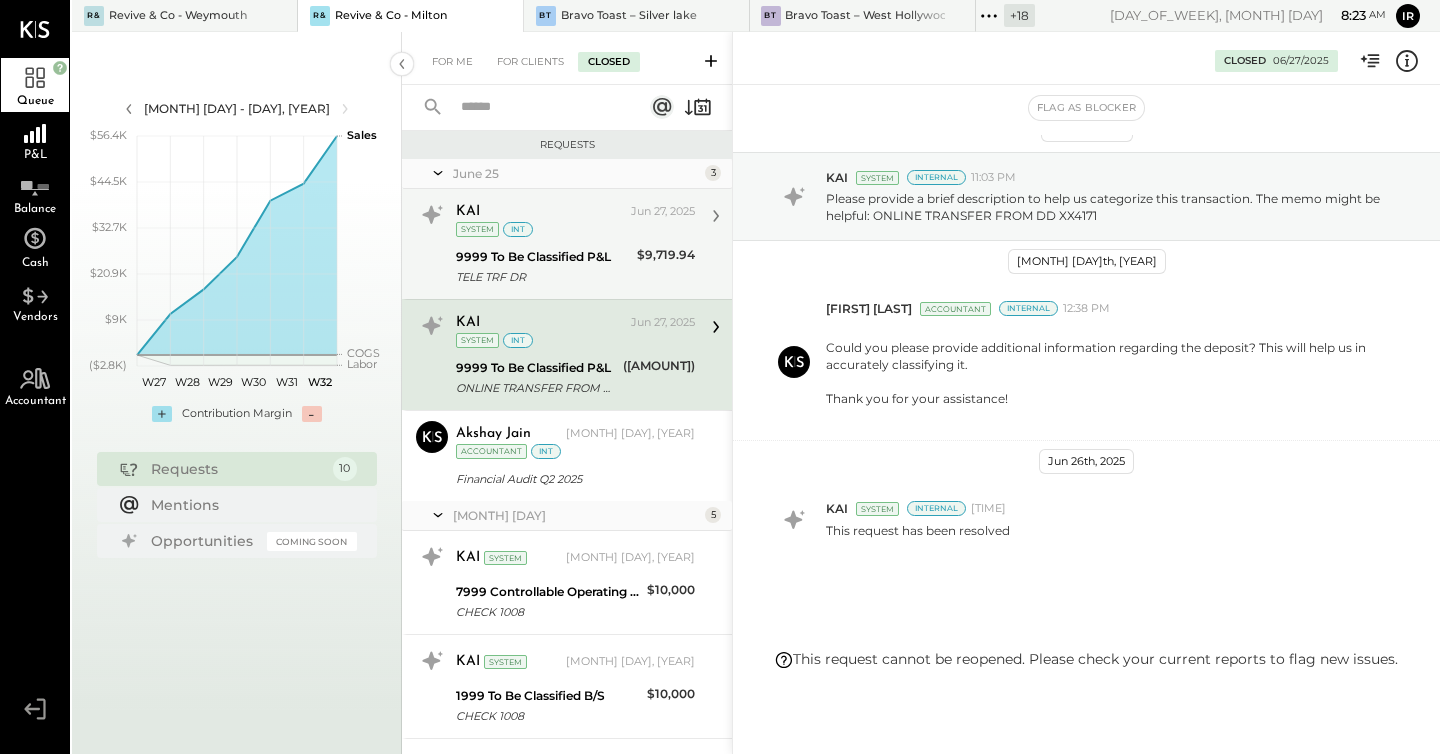 click on "9999 To Be Classified P&L" at bounding box center (543, 257) 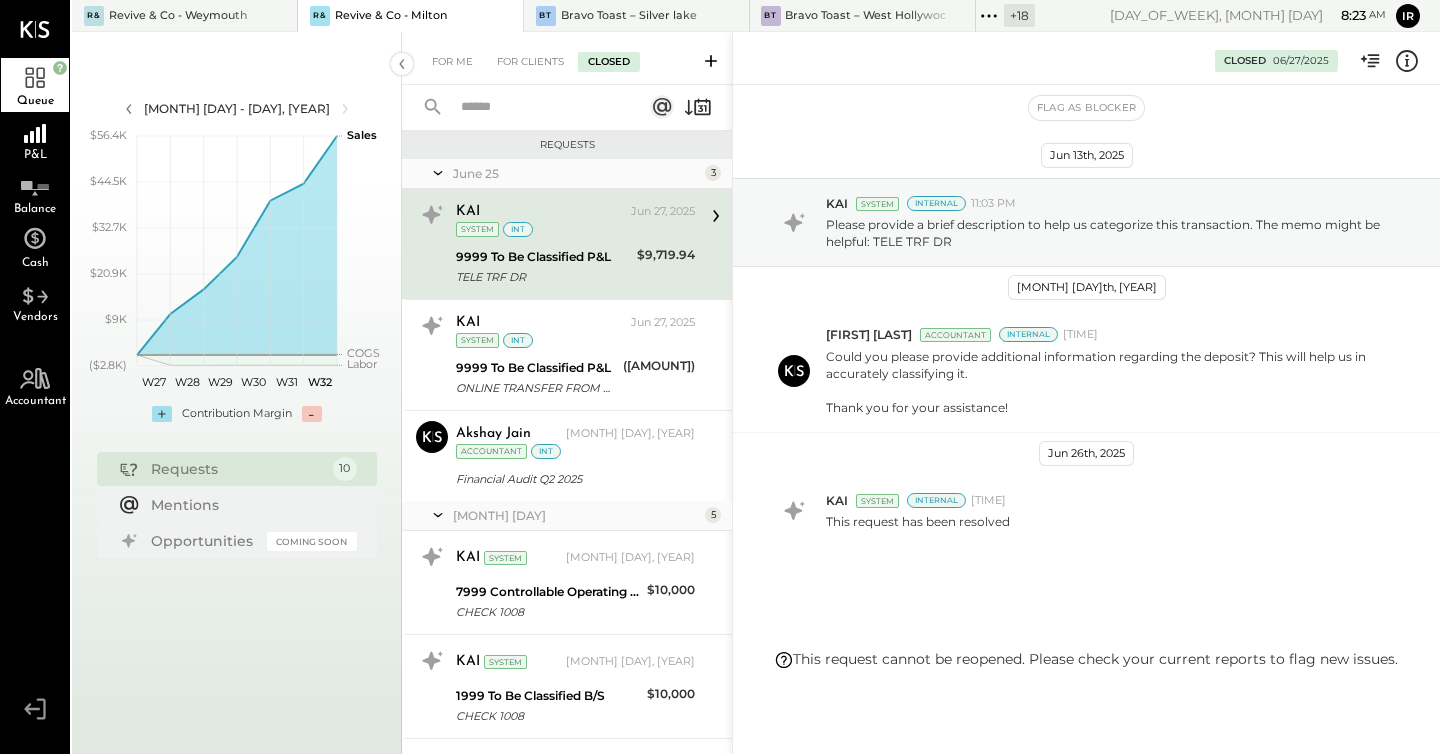 scroll, scrollTop: 9, scrollLeft: 0, axis: vertical 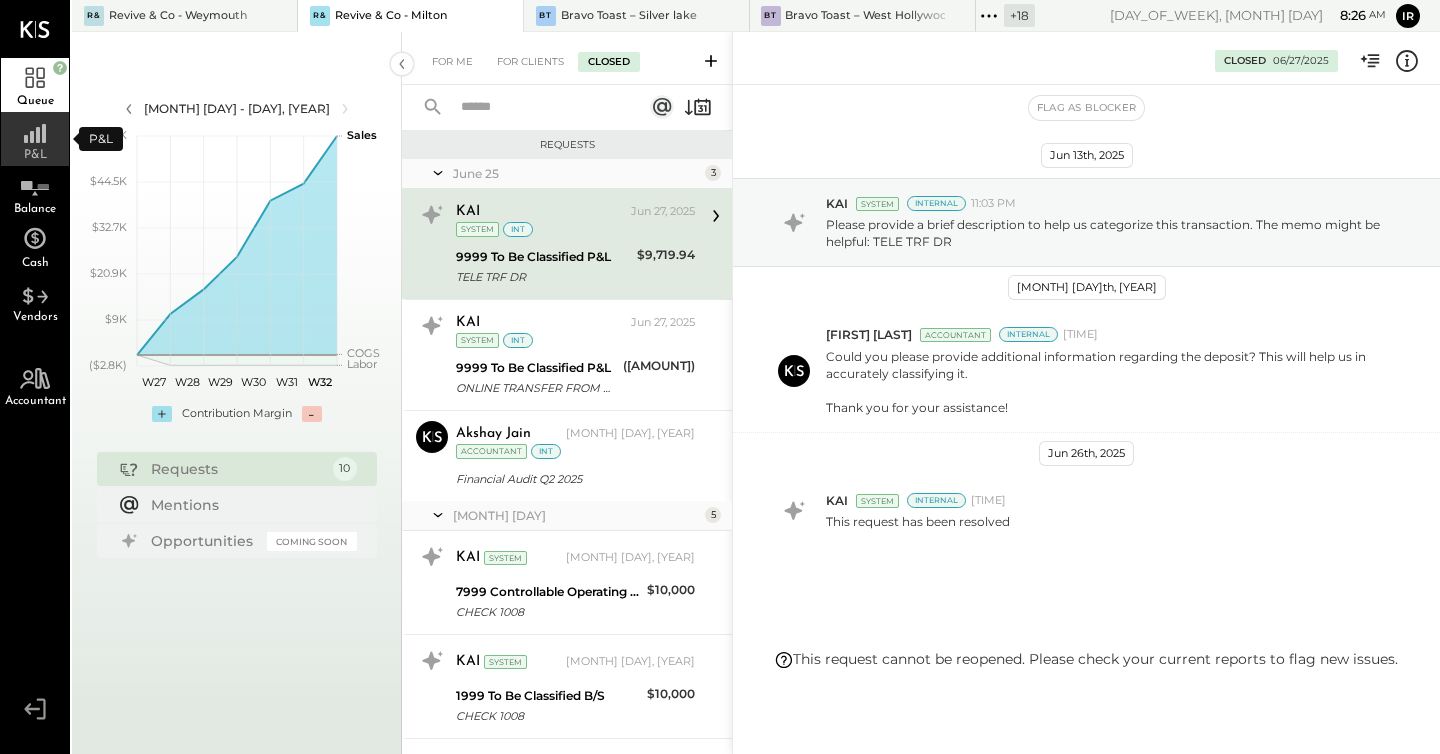 click on "P&L" at bounding box center [35, 155] 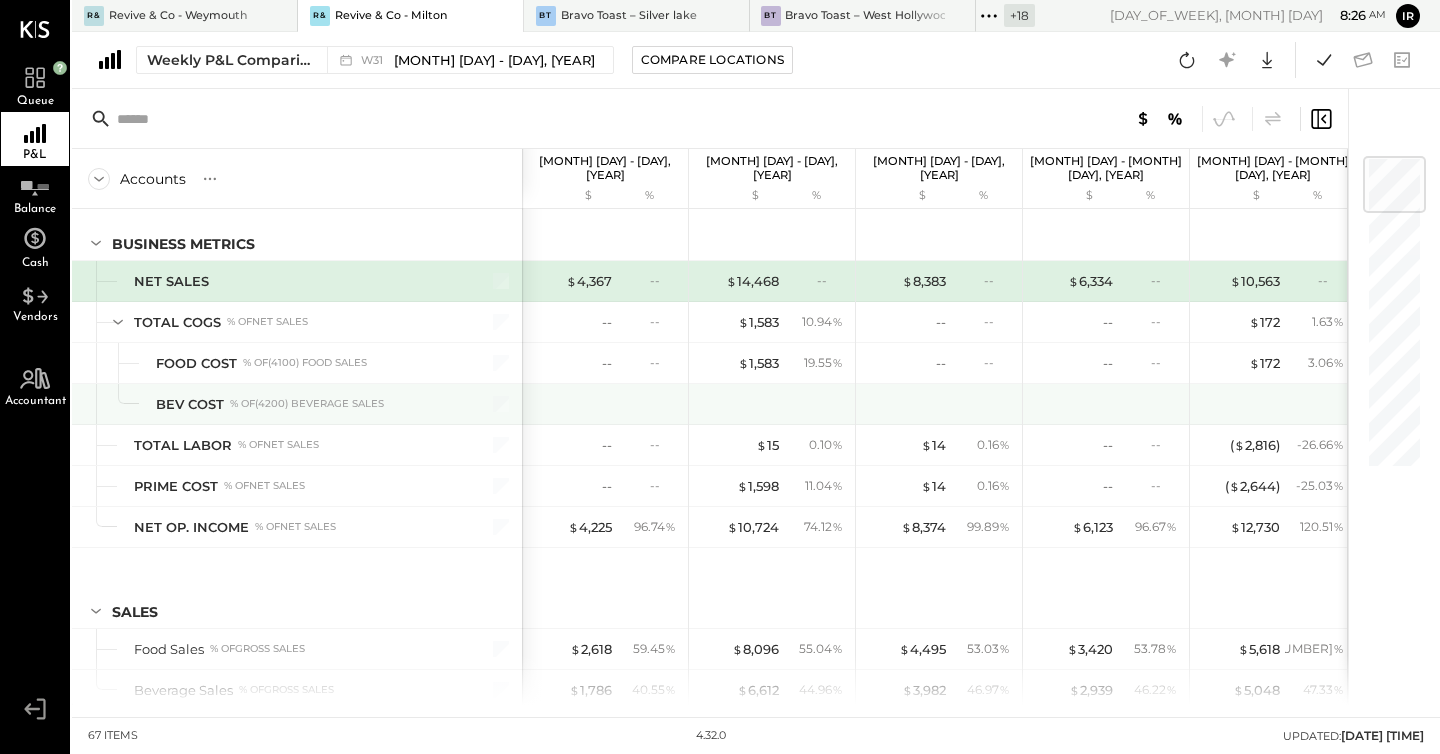 scroll, scrollTop: 0, scrollLeft: 0, axis: both 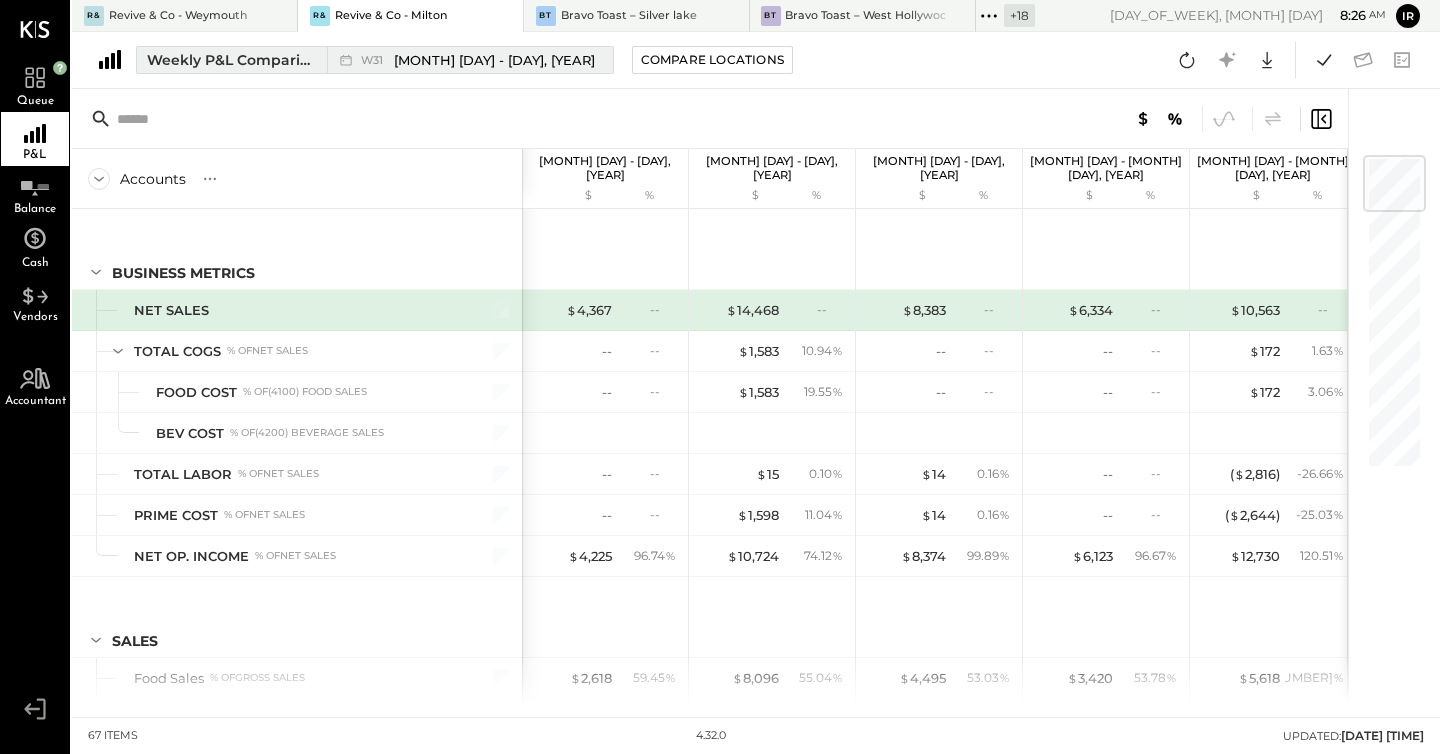 click on "Weekly P&L Comparison" at bounding box center [231, 60] 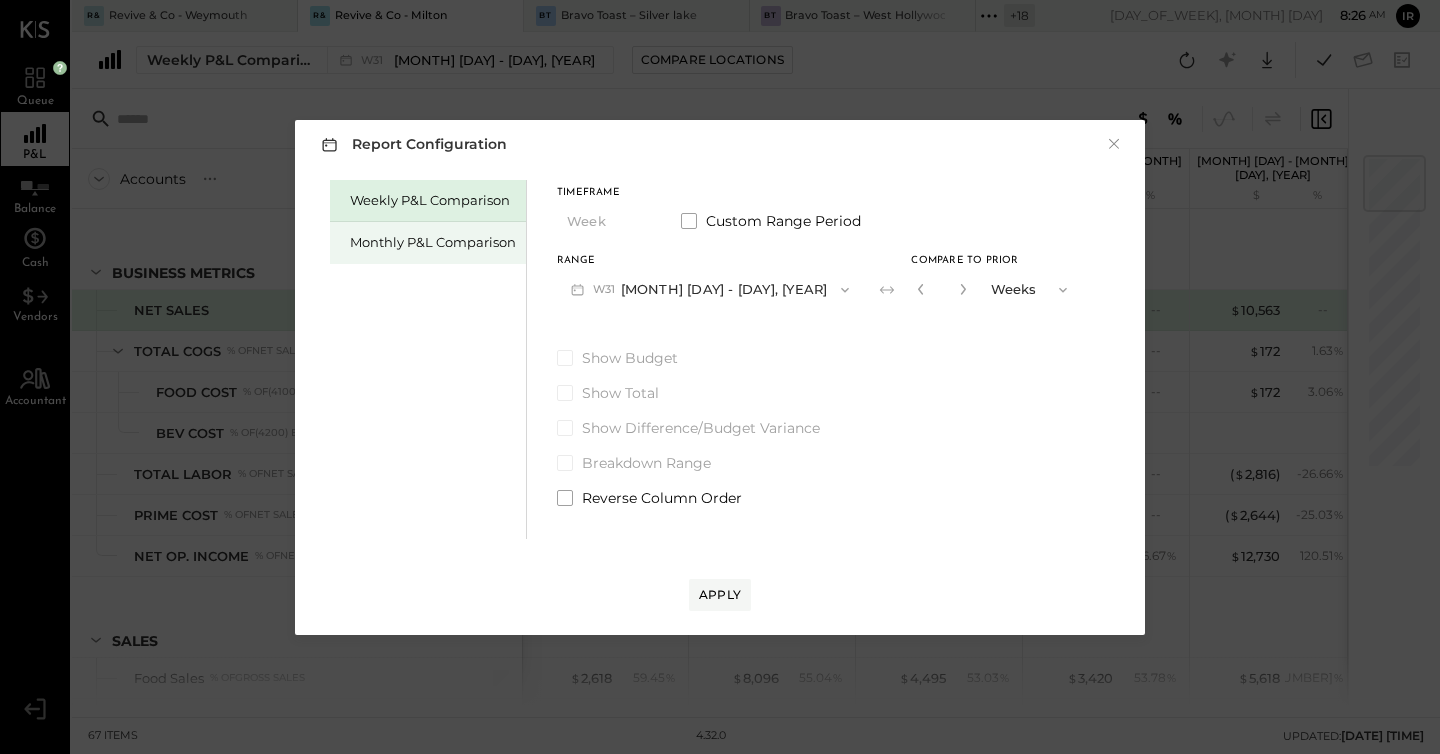 click on "Monthly P&L Comparison" at bounding box center (428, 243) 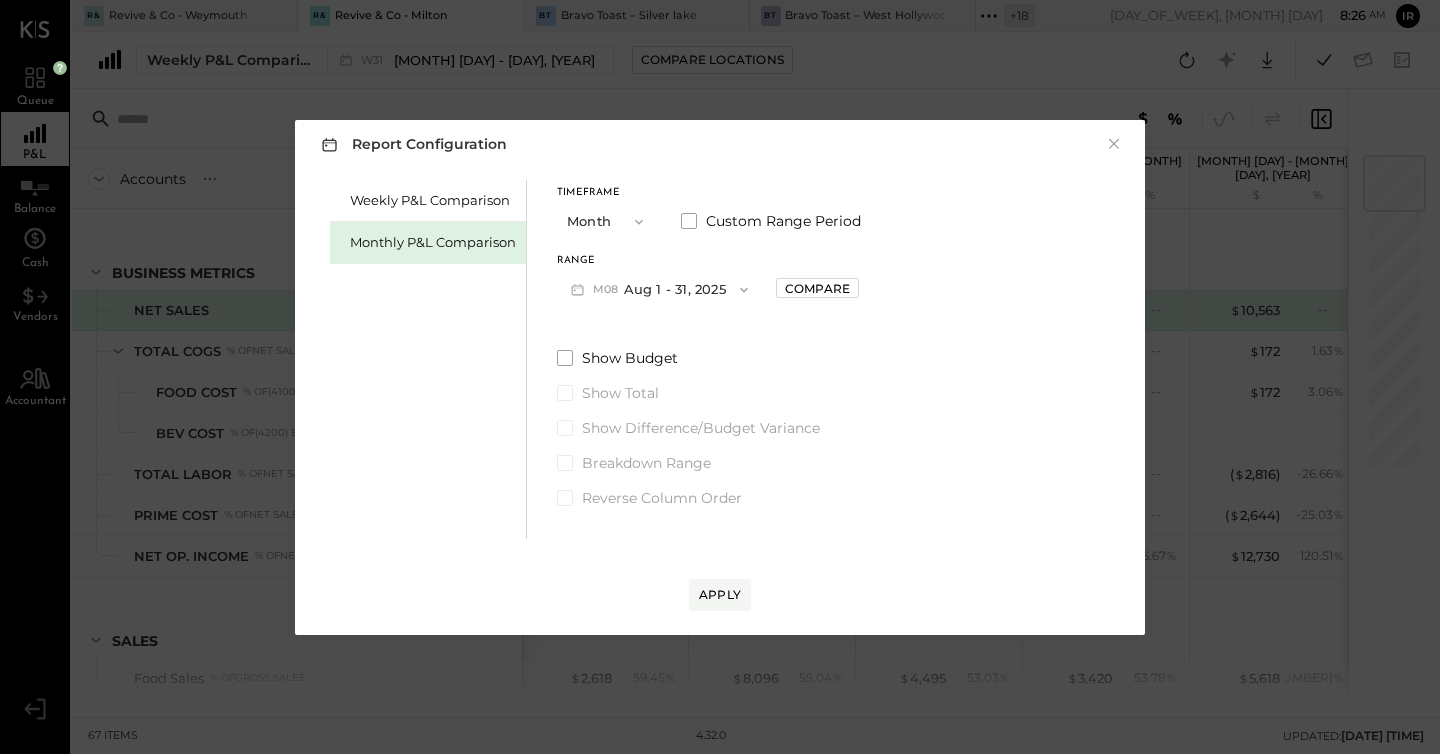 click on "M08 Aug 1 - 31, 2025" at bounding box center [659, 289] 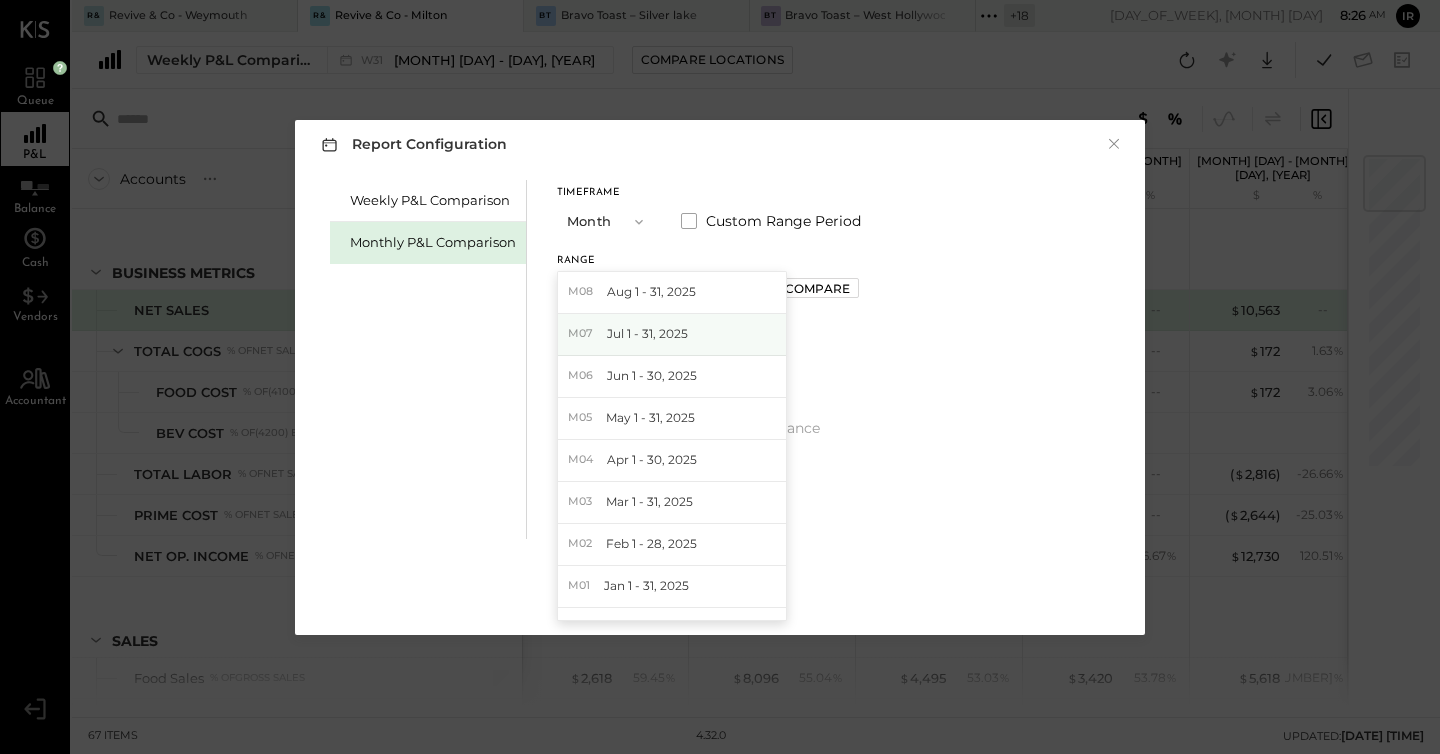 click on "M07   Jul 1 - 31, 2025" at bounding box center [672, 335] 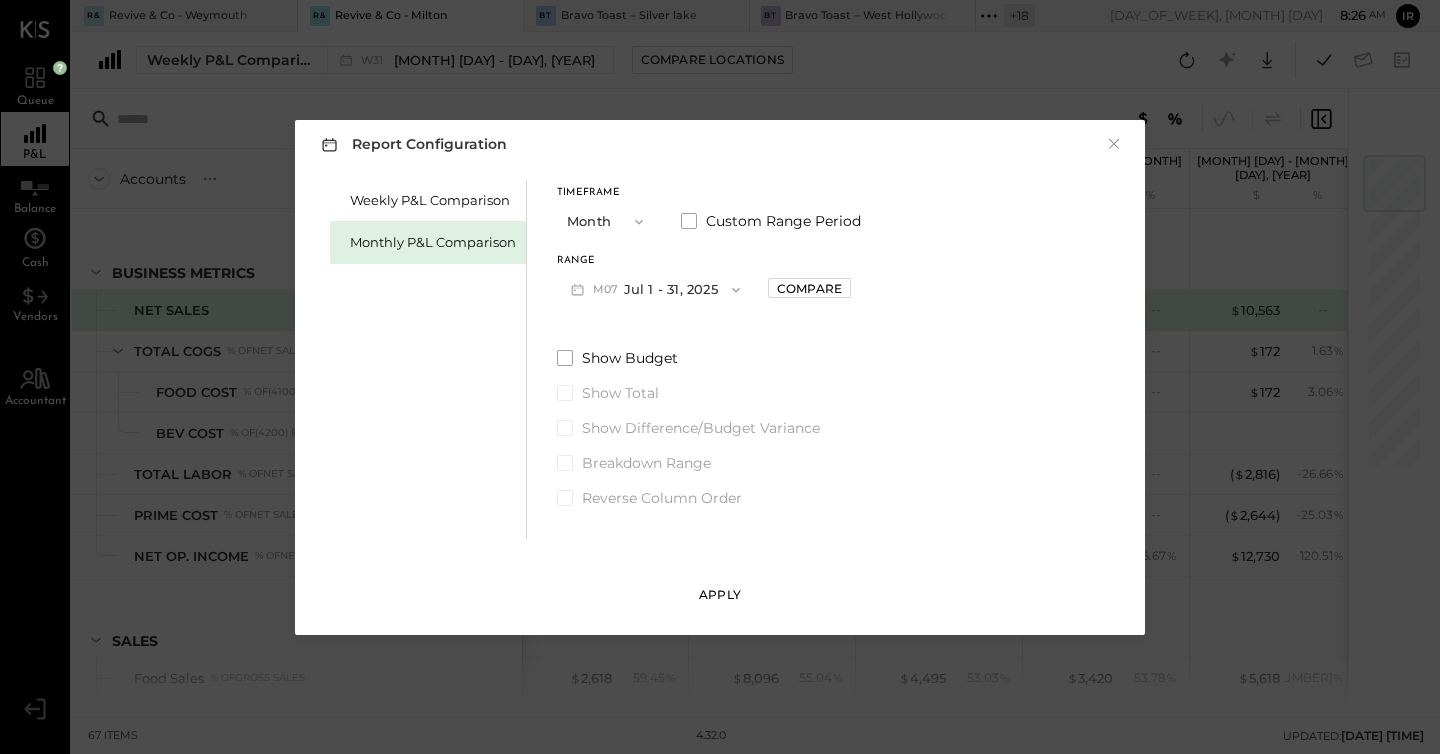click on "Apply" at bounding box center (720, 594) 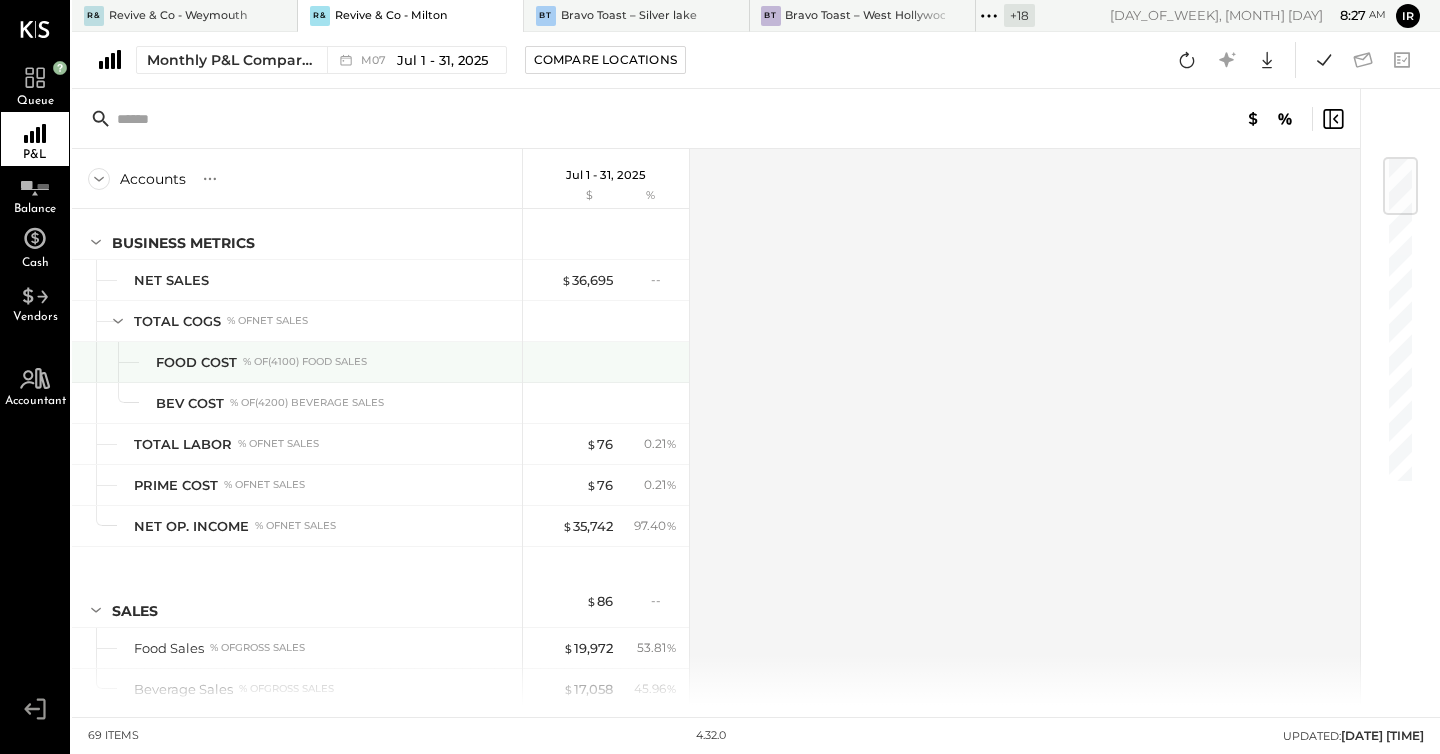 scroll, scrollTop: 0, scrollLeft: 0, axis: both 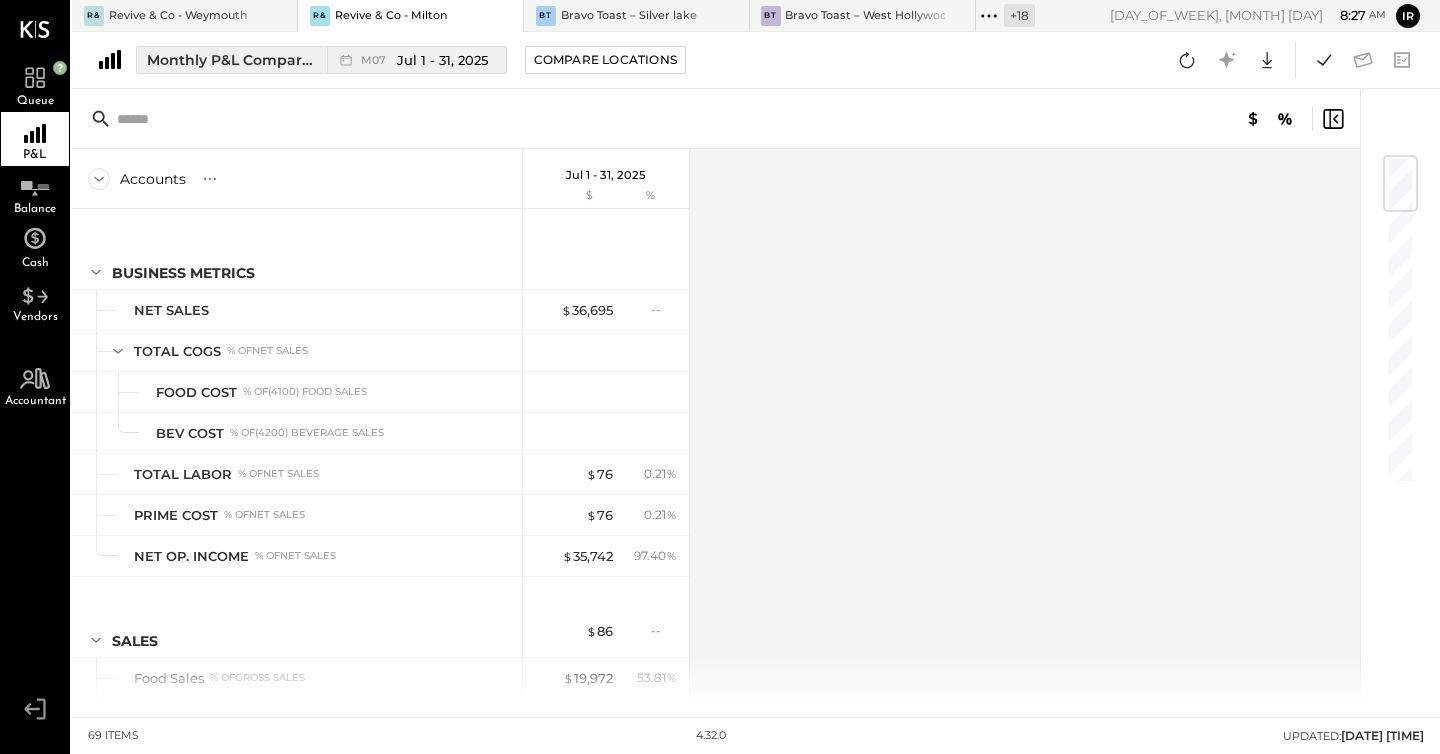 click on "Monthly P&L Comparison" at bounding box center [231, 60] 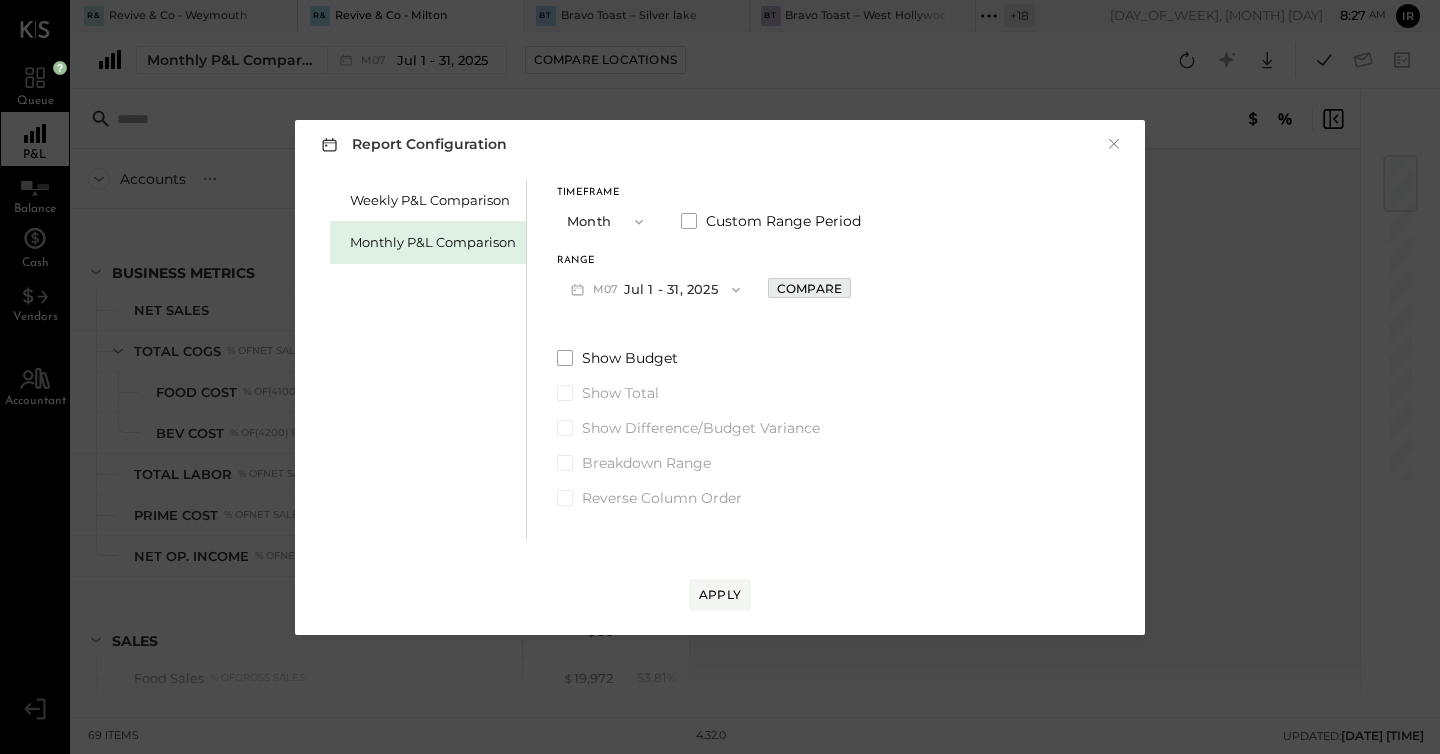 click on "Compare" at bounding box center [809, 288] 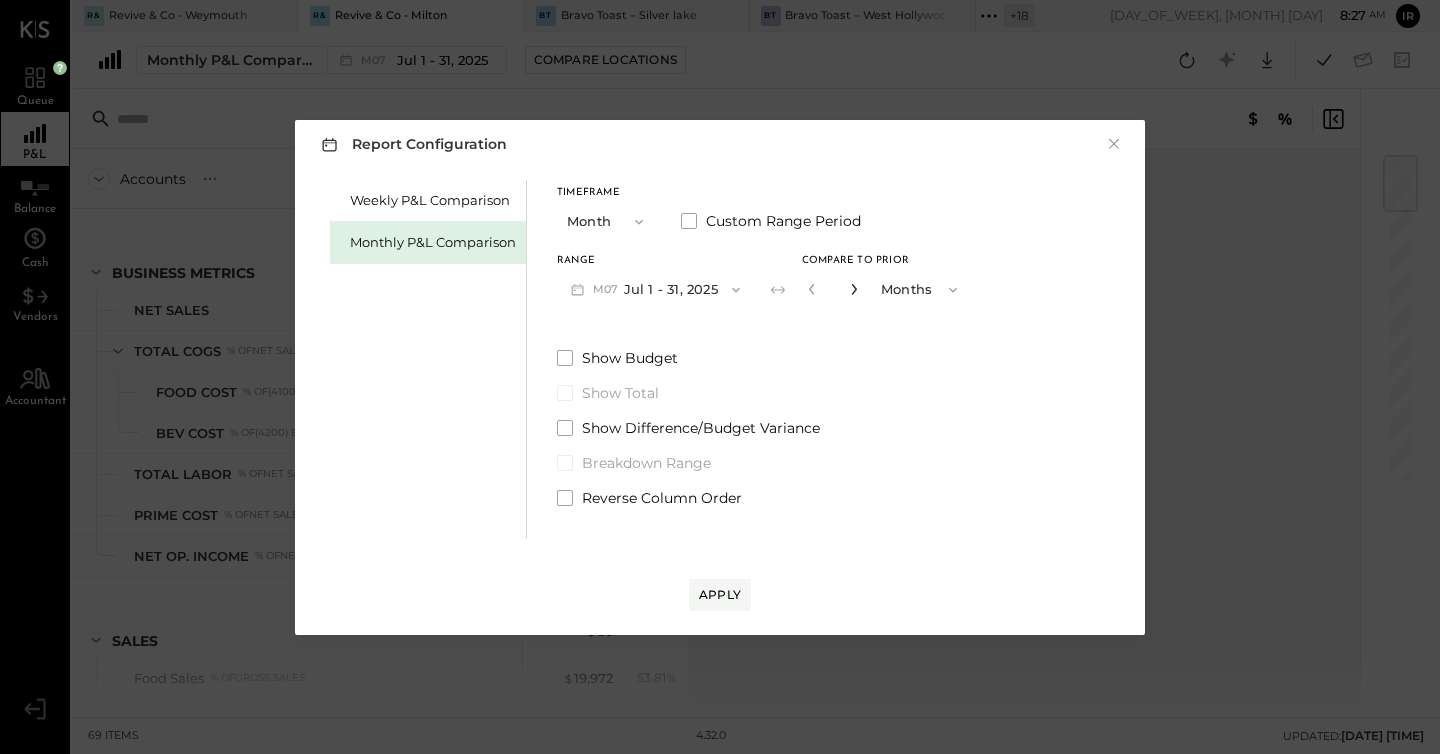 click 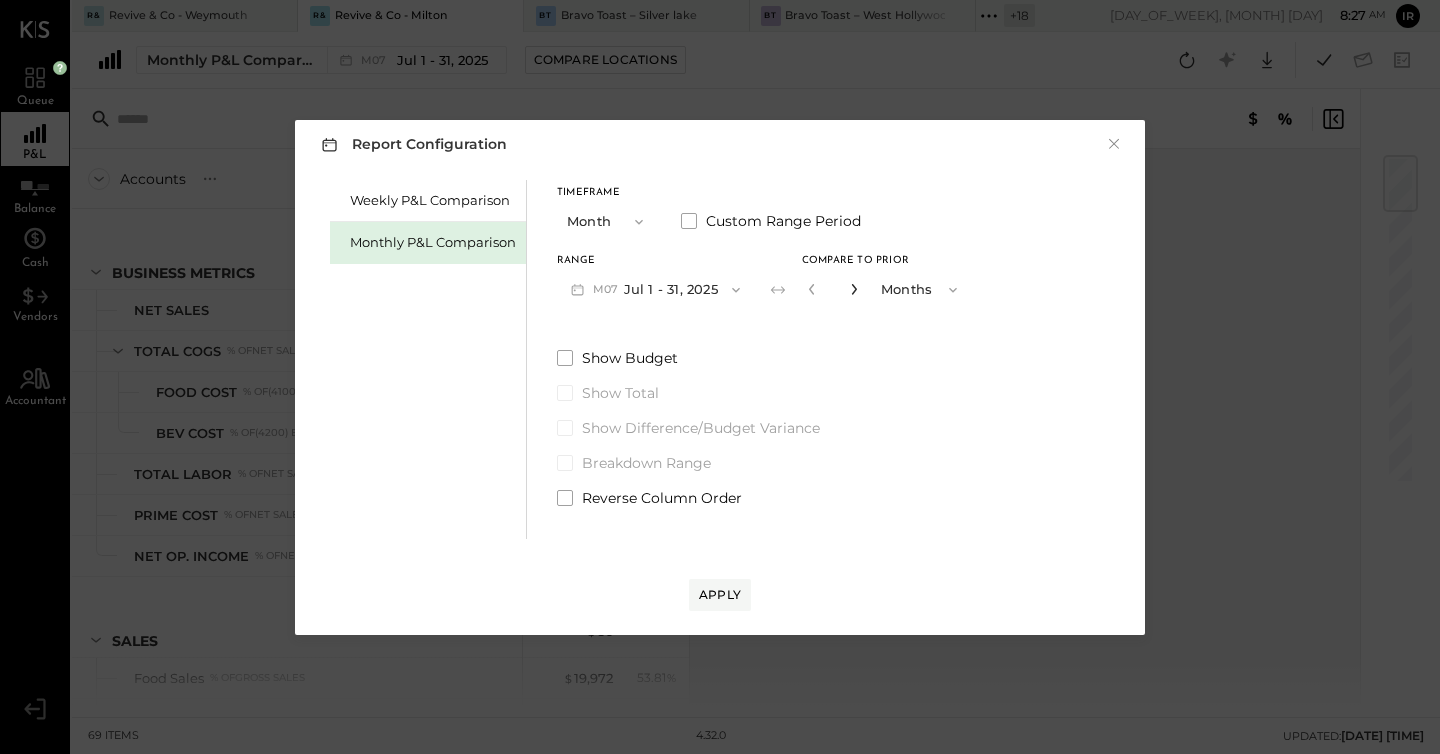 click 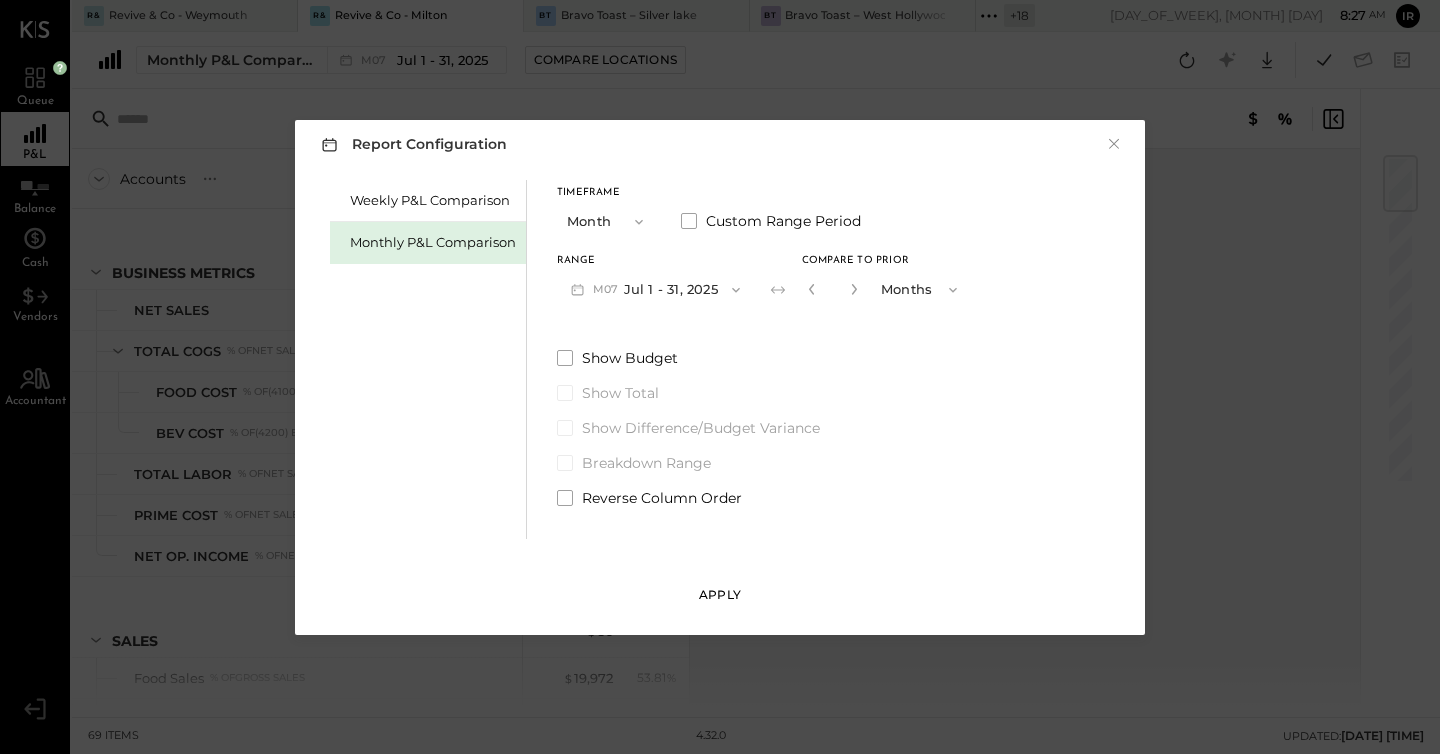 click on "Apply" at bounding box center [720, 594] 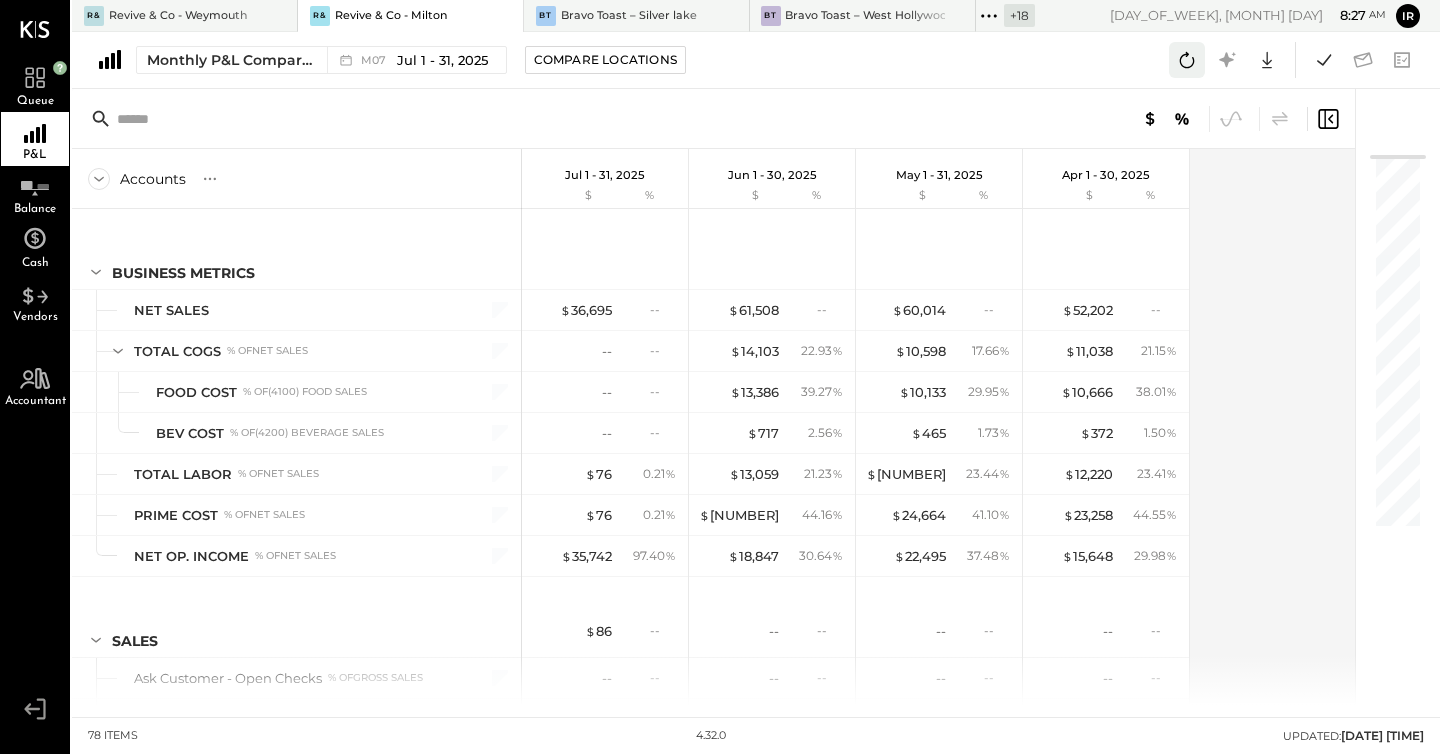 click 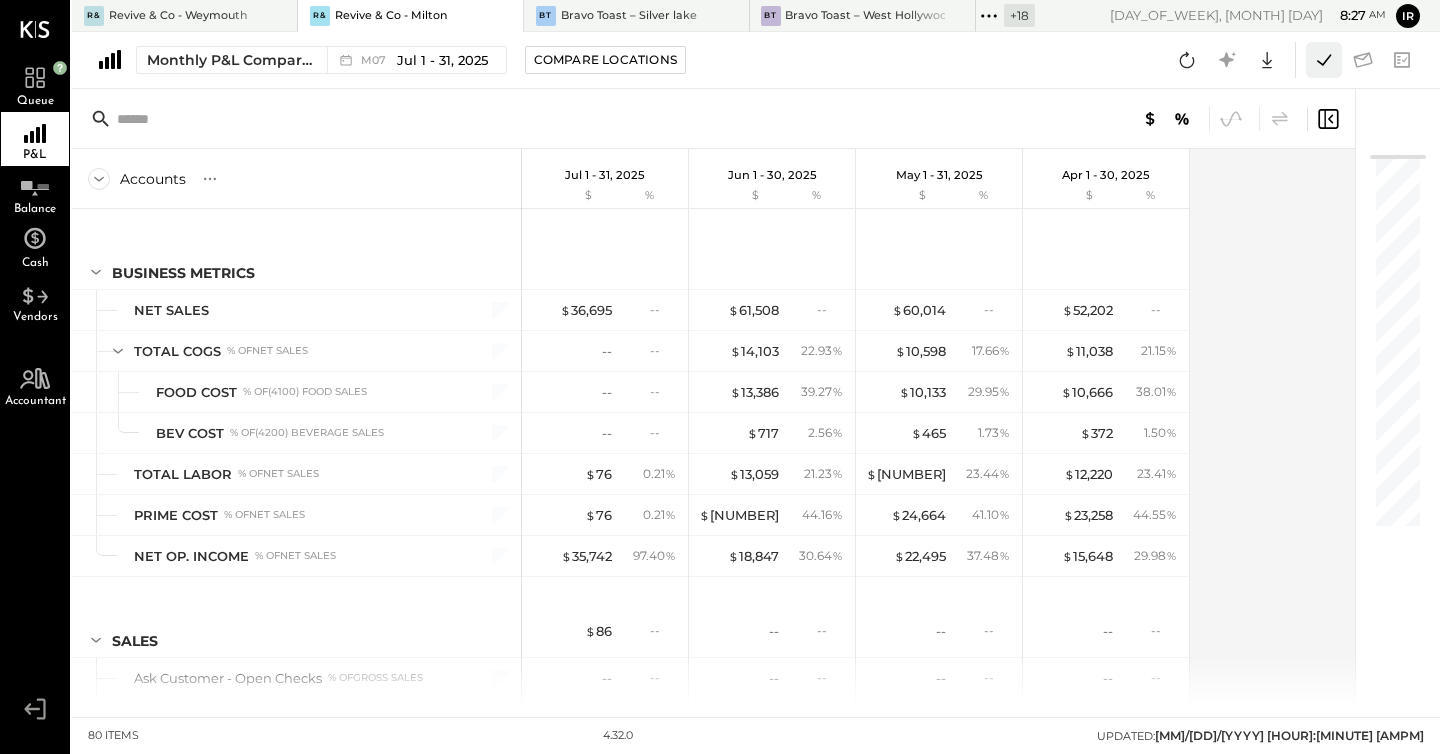 click 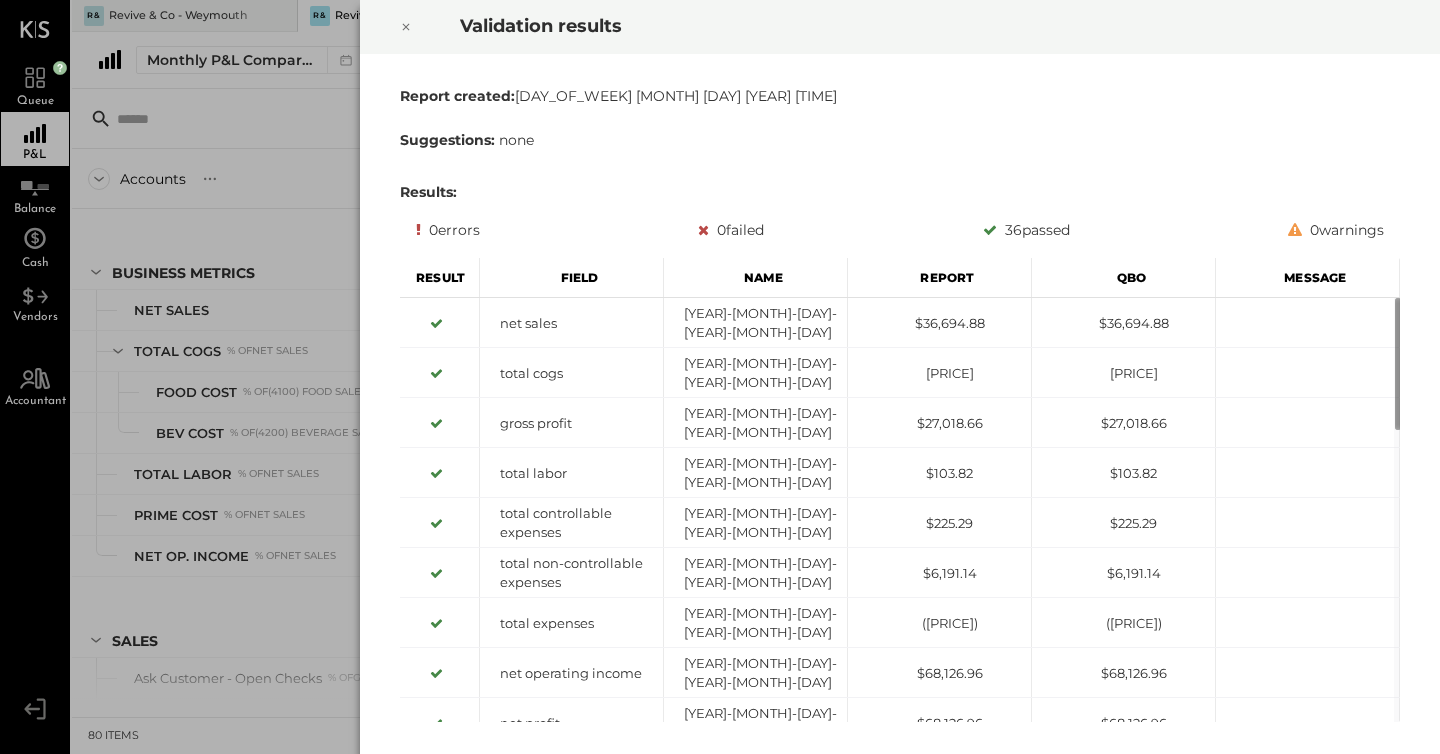 click 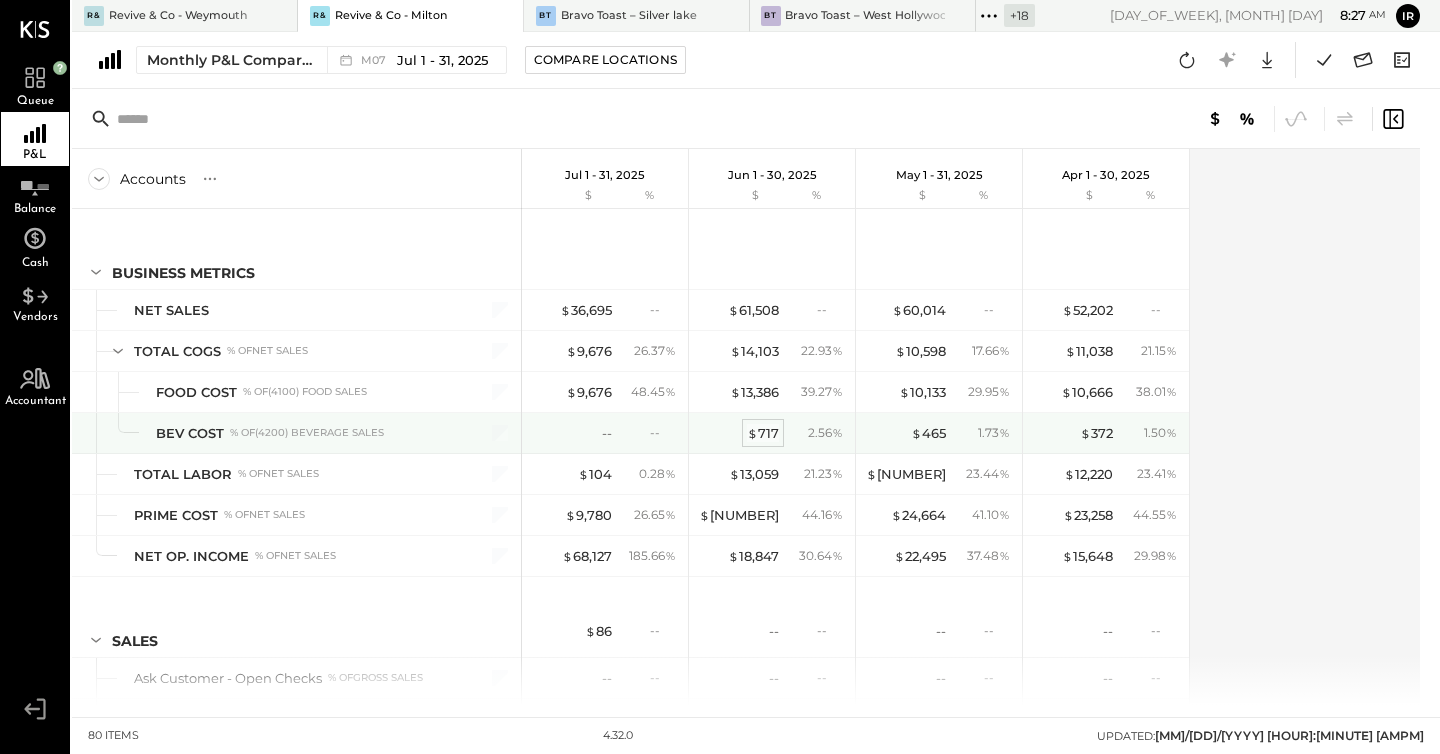 click on "$ 717" at bounding box center [763, 433] 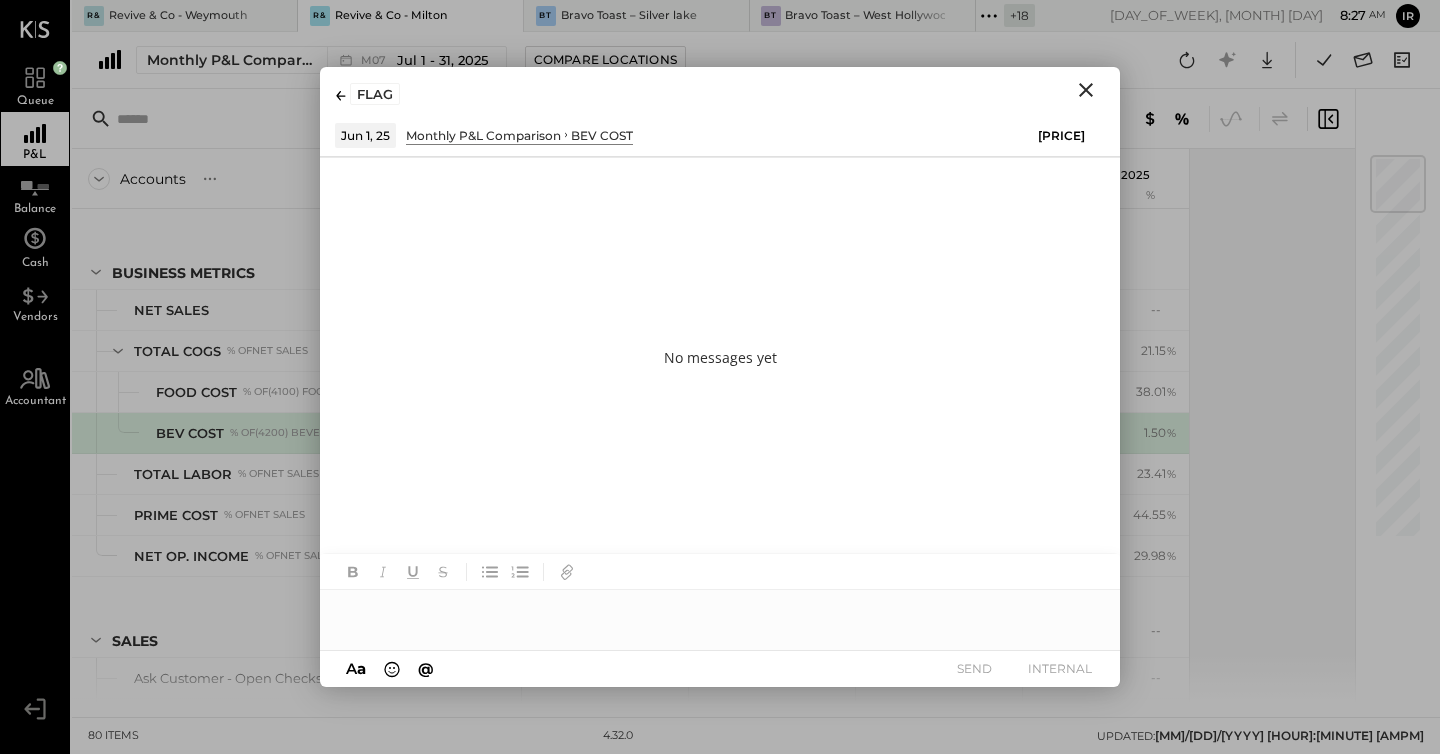 click 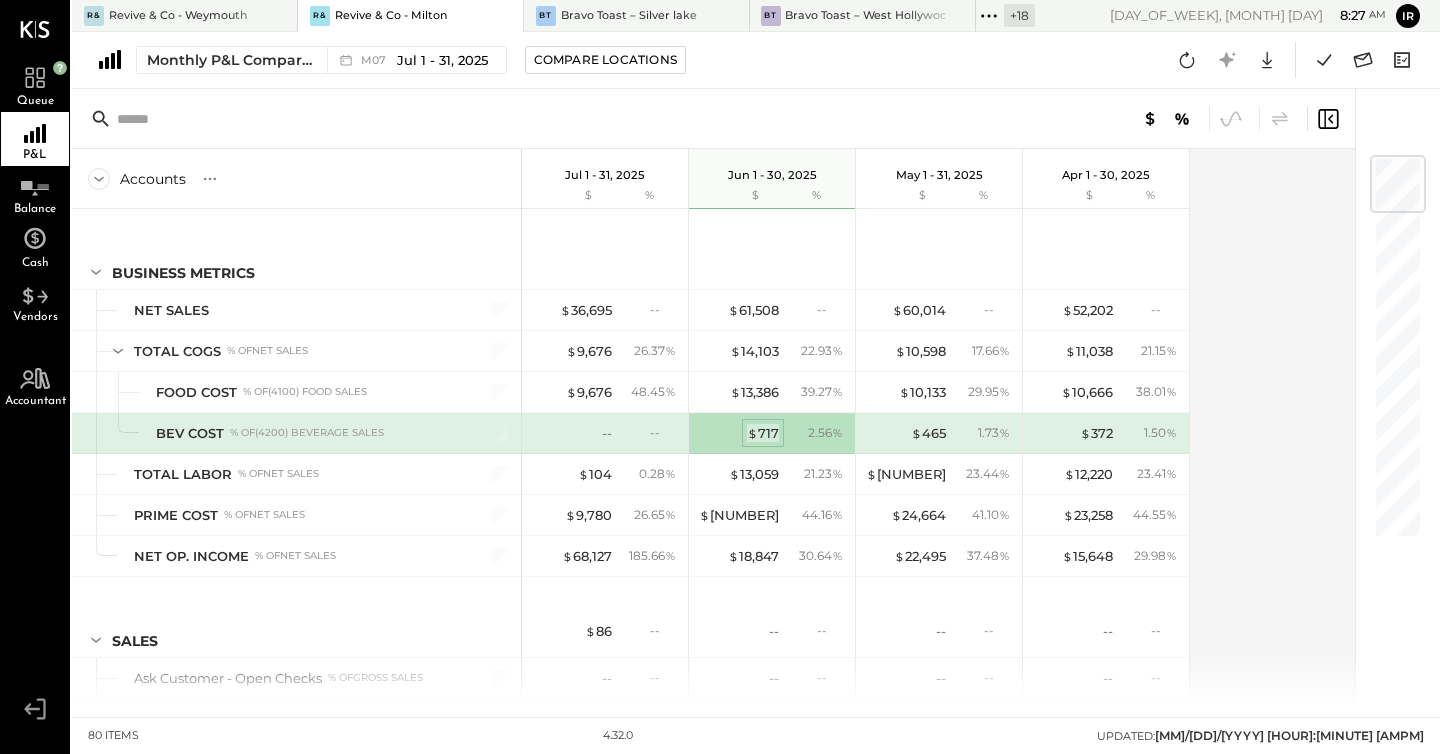 click on "$ 717" at bounding box center [763, 433] 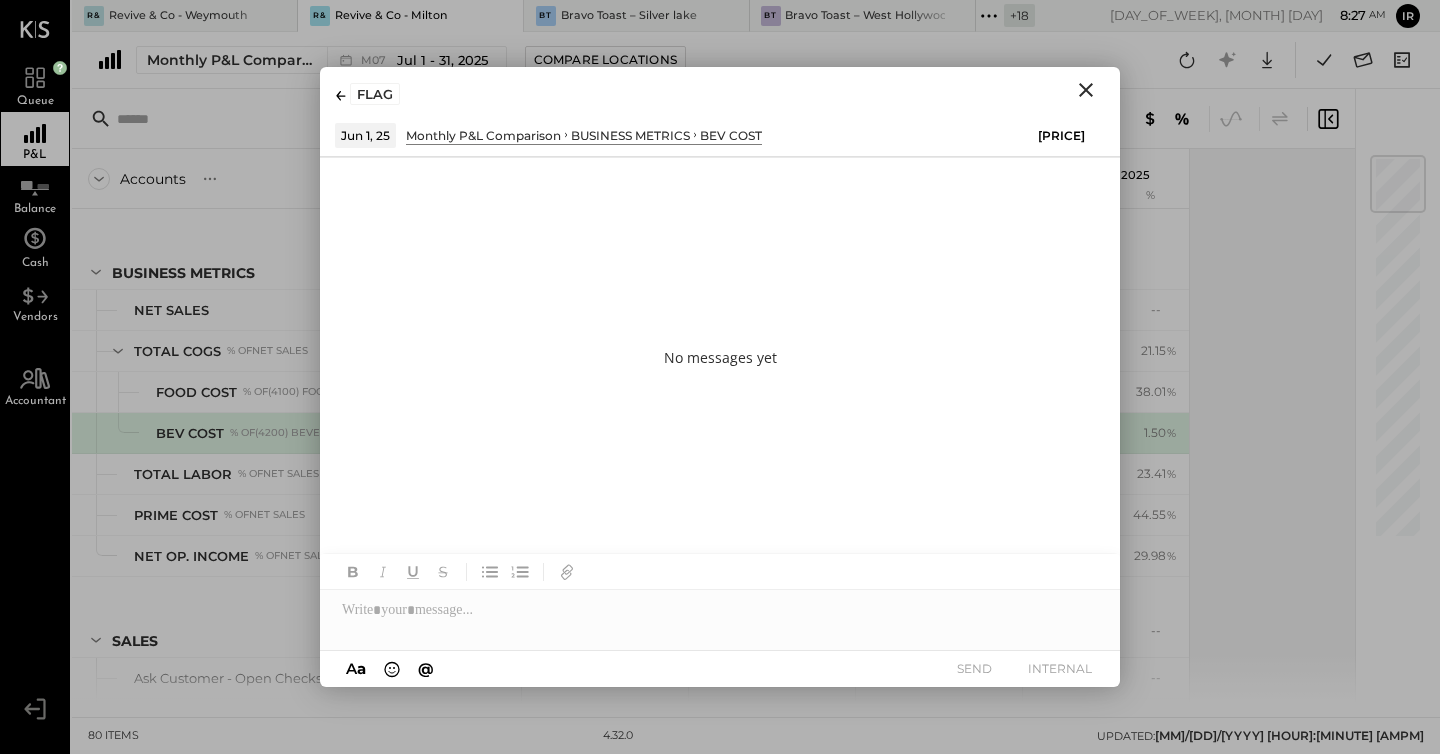 click 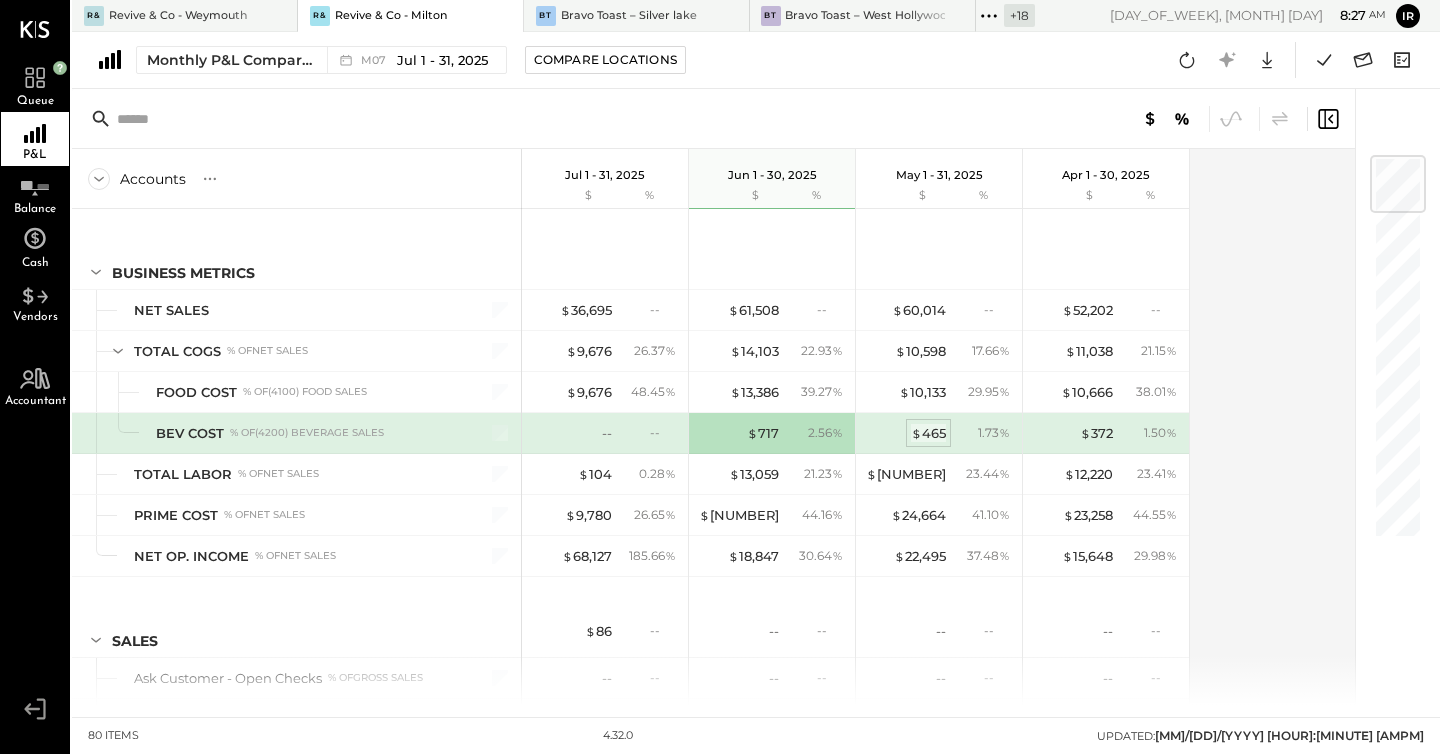 click on "$ 465" at bounding box center [928, 433] 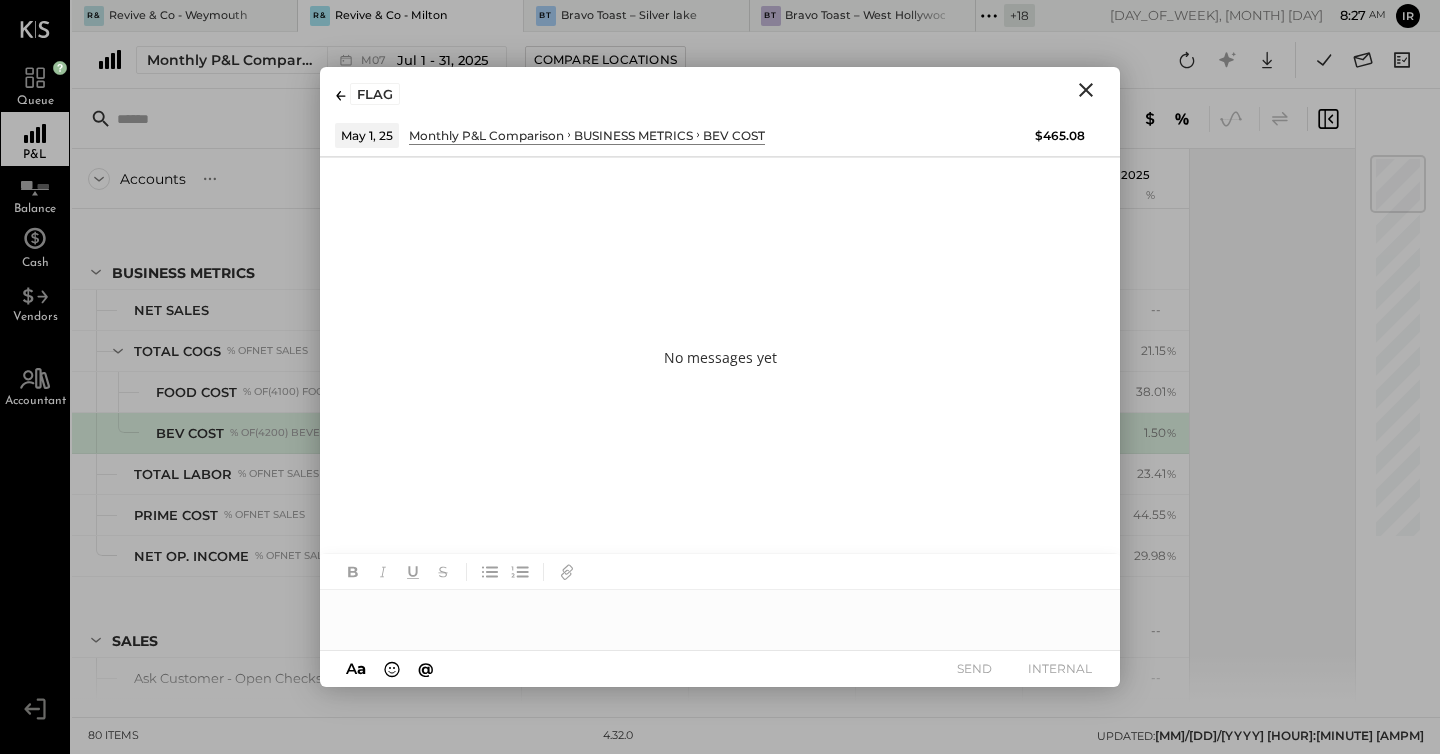 click 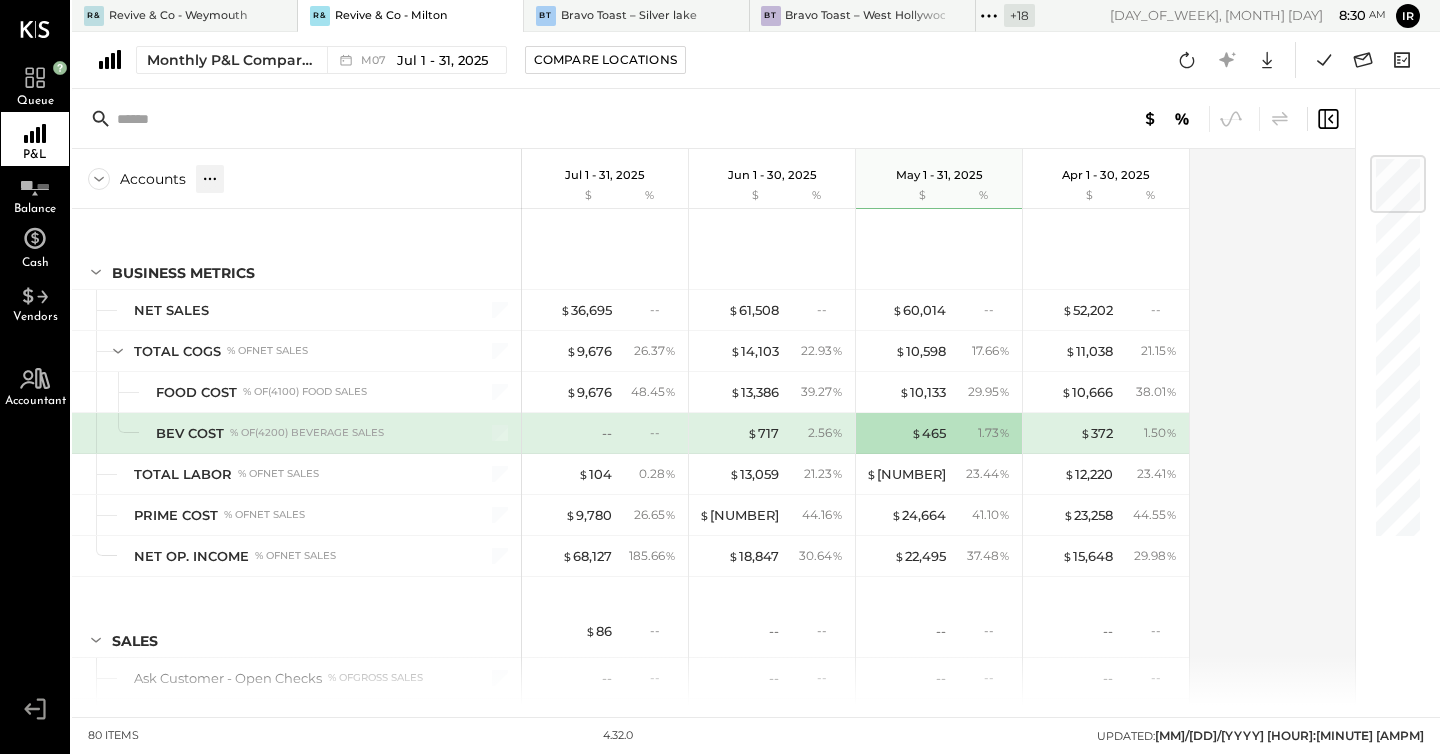 click 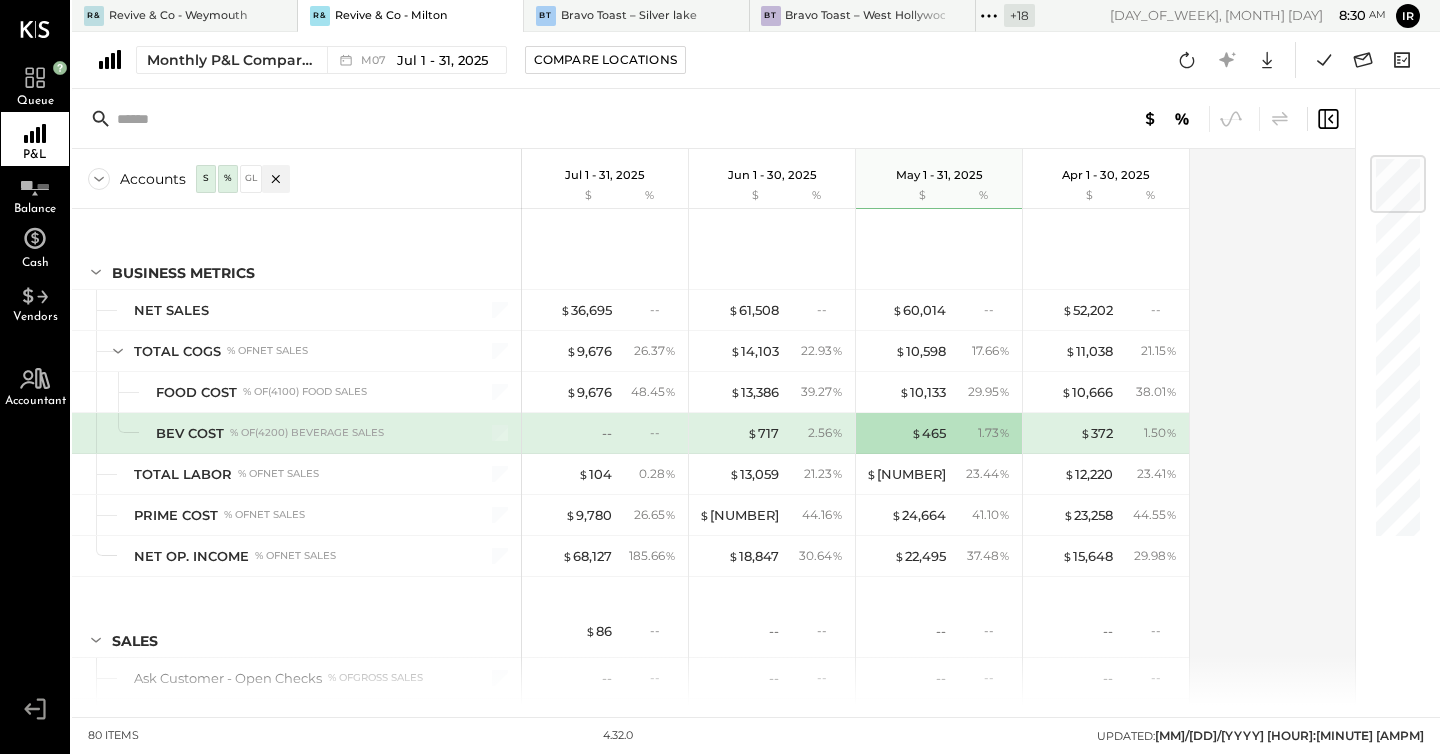 click on "GL" at bounding box center (251, 178) 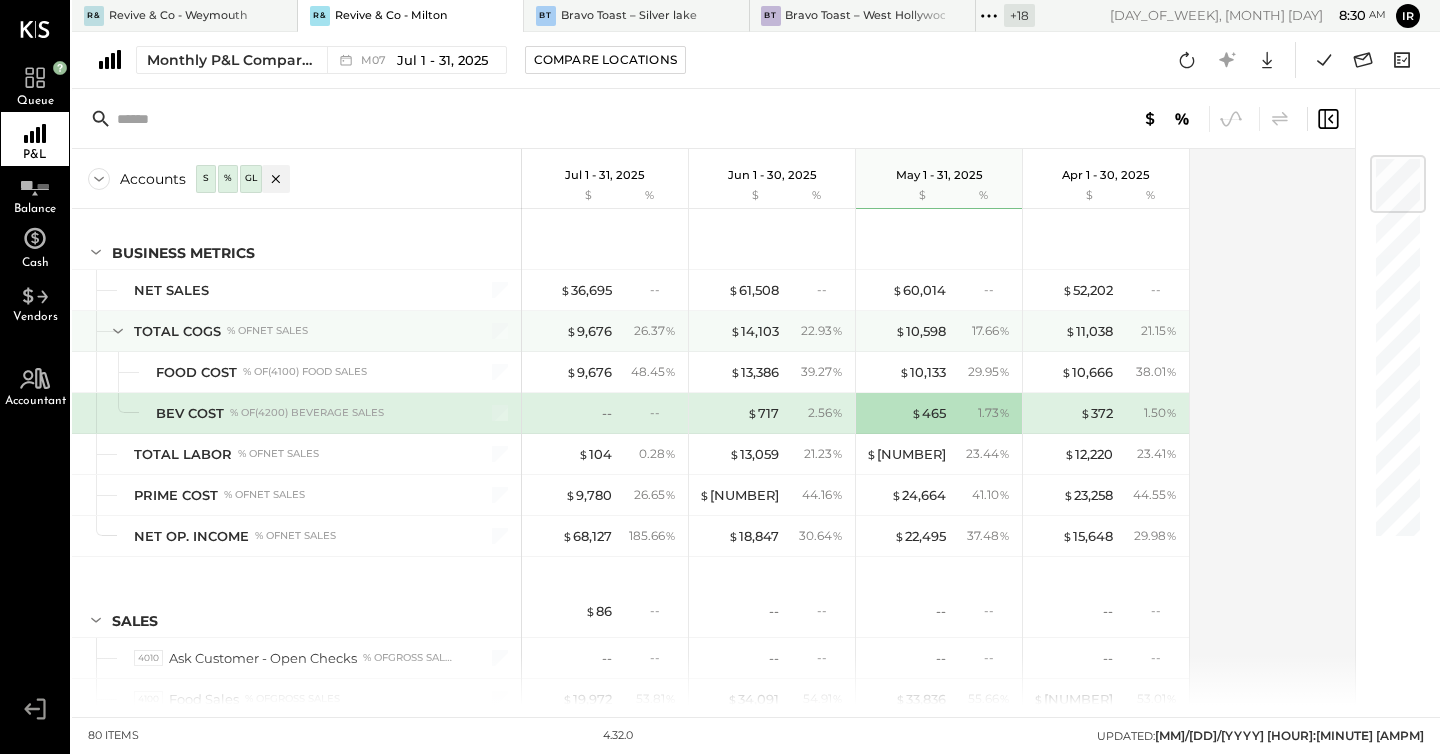 scroll, scrollTop: 0, scrollLeft: 0, axis: both 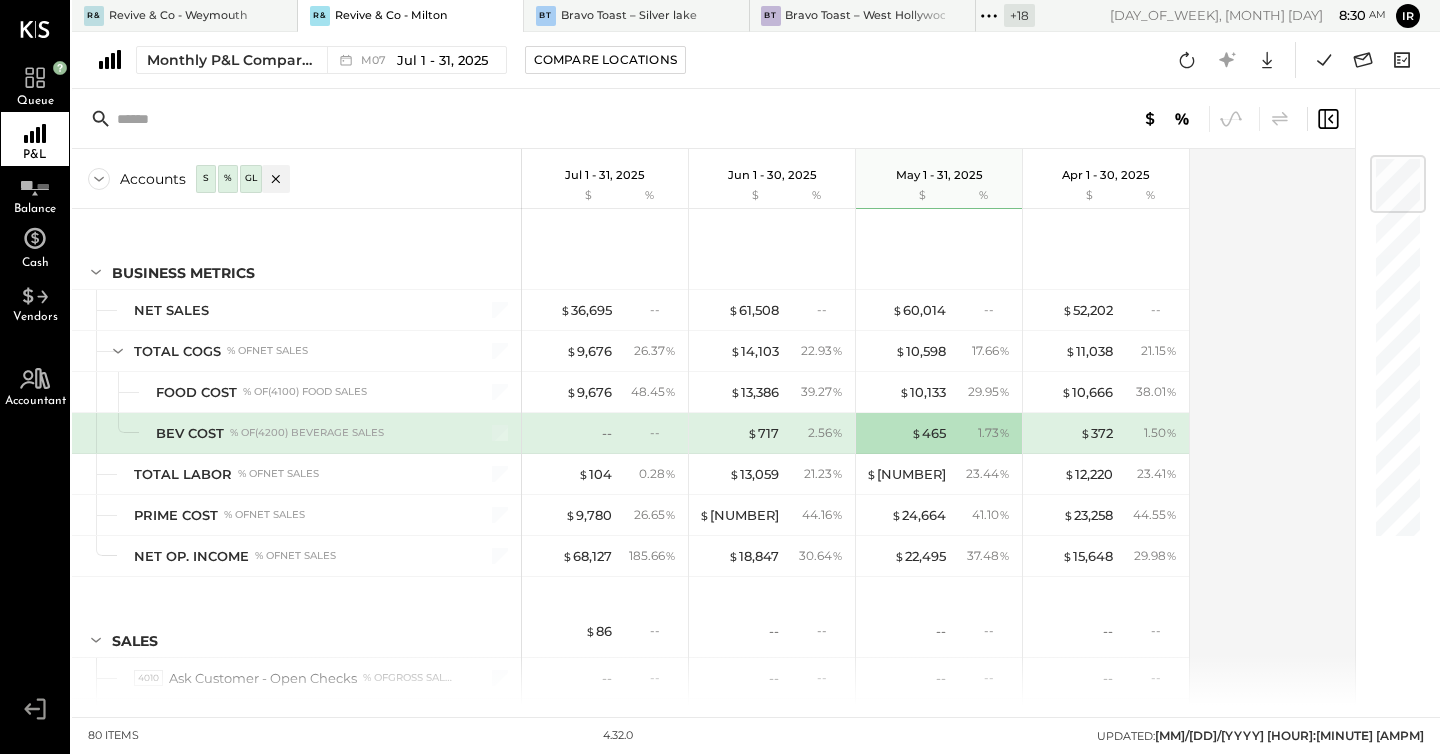 click on "GL" at bounding box center (251, 178) 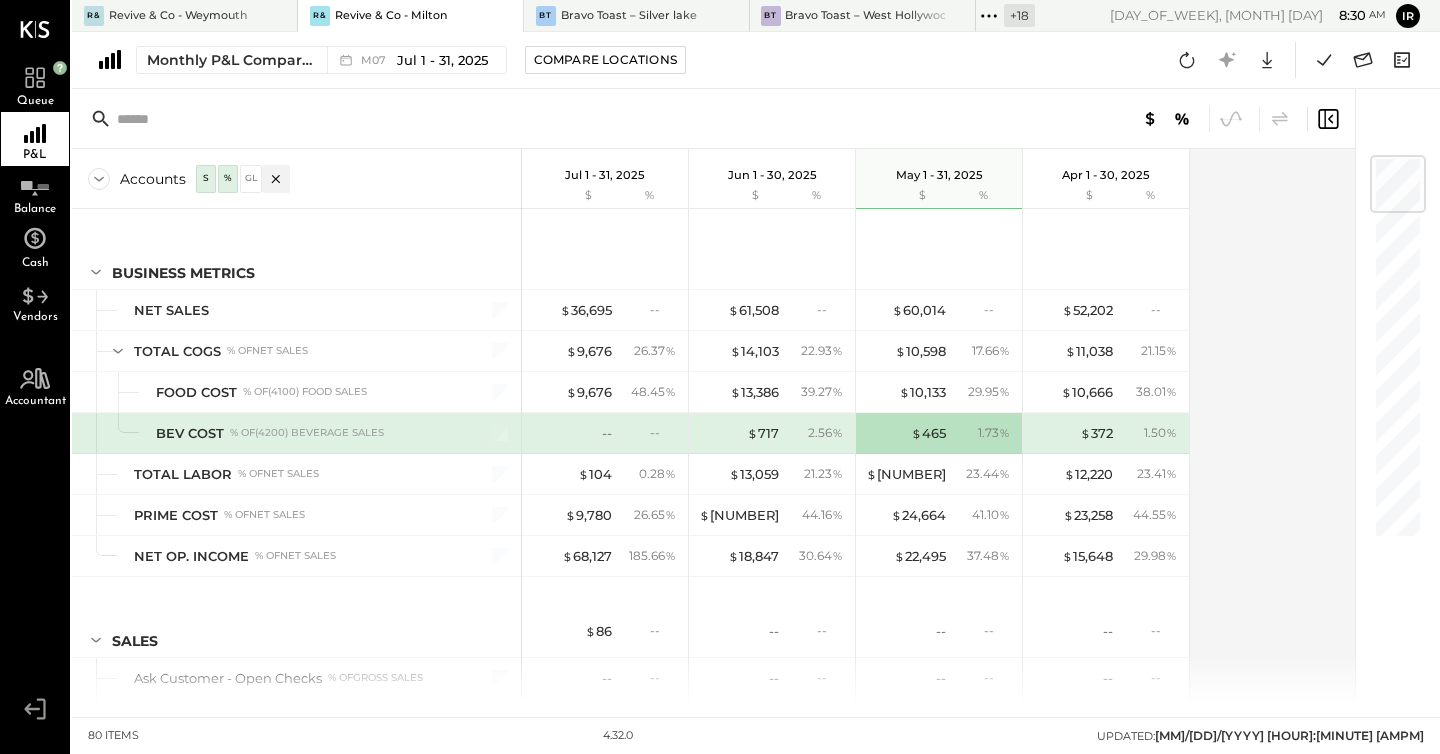 click on "GL" at bounding box center (251, 178) 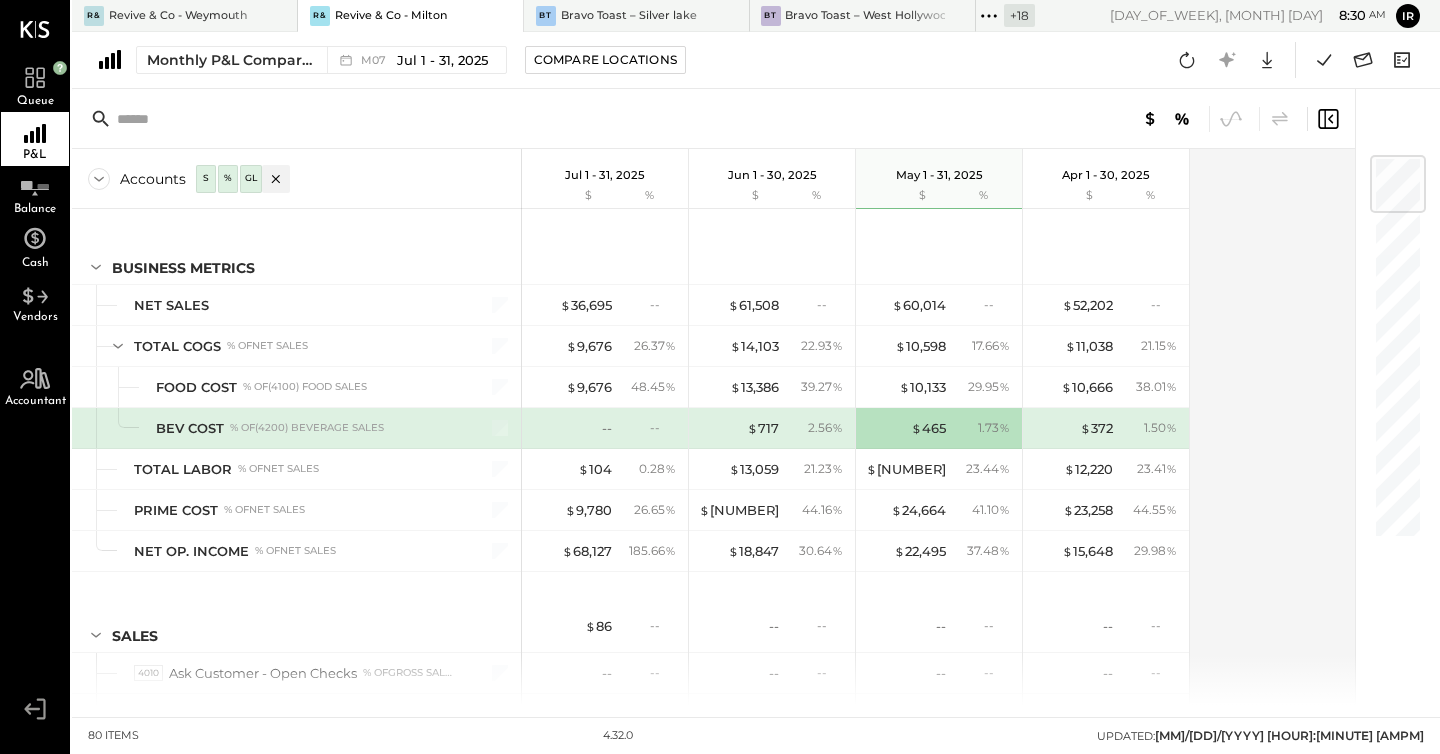 scroll, scrollTop: 0, scrollLeft: 0, axis: both 